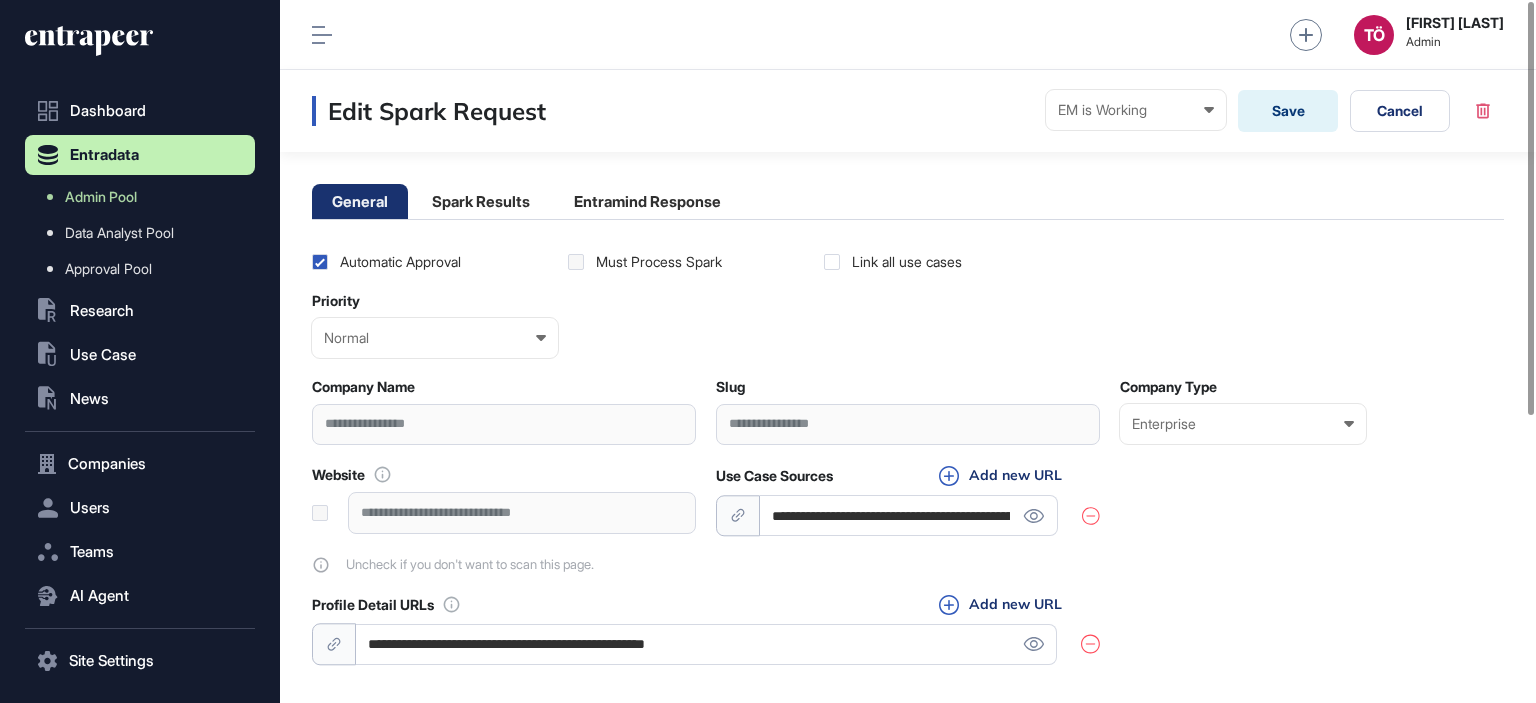 scroll, scrollTop: 0, scrollLeft: 0, axis: both 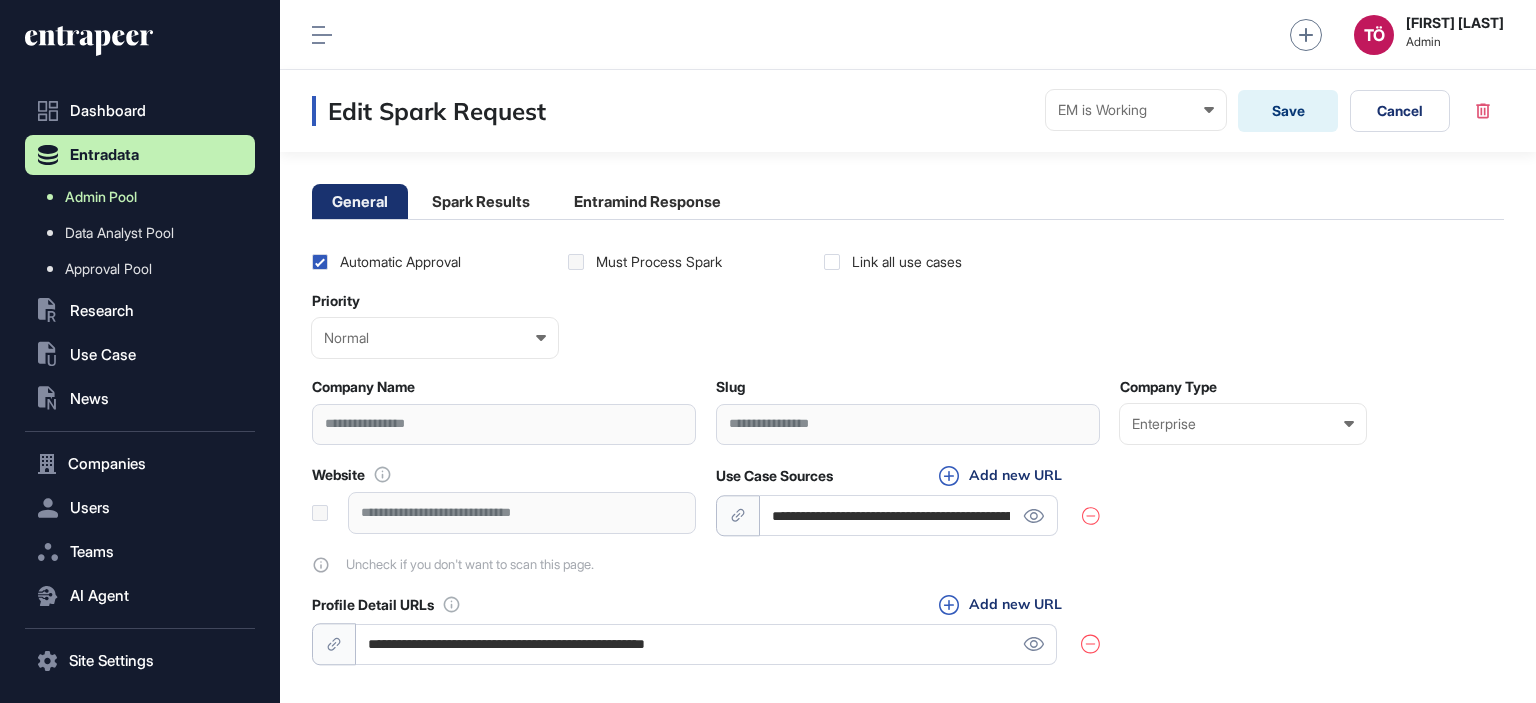 click on "Admin Pool" at bounding box center (101, 197) 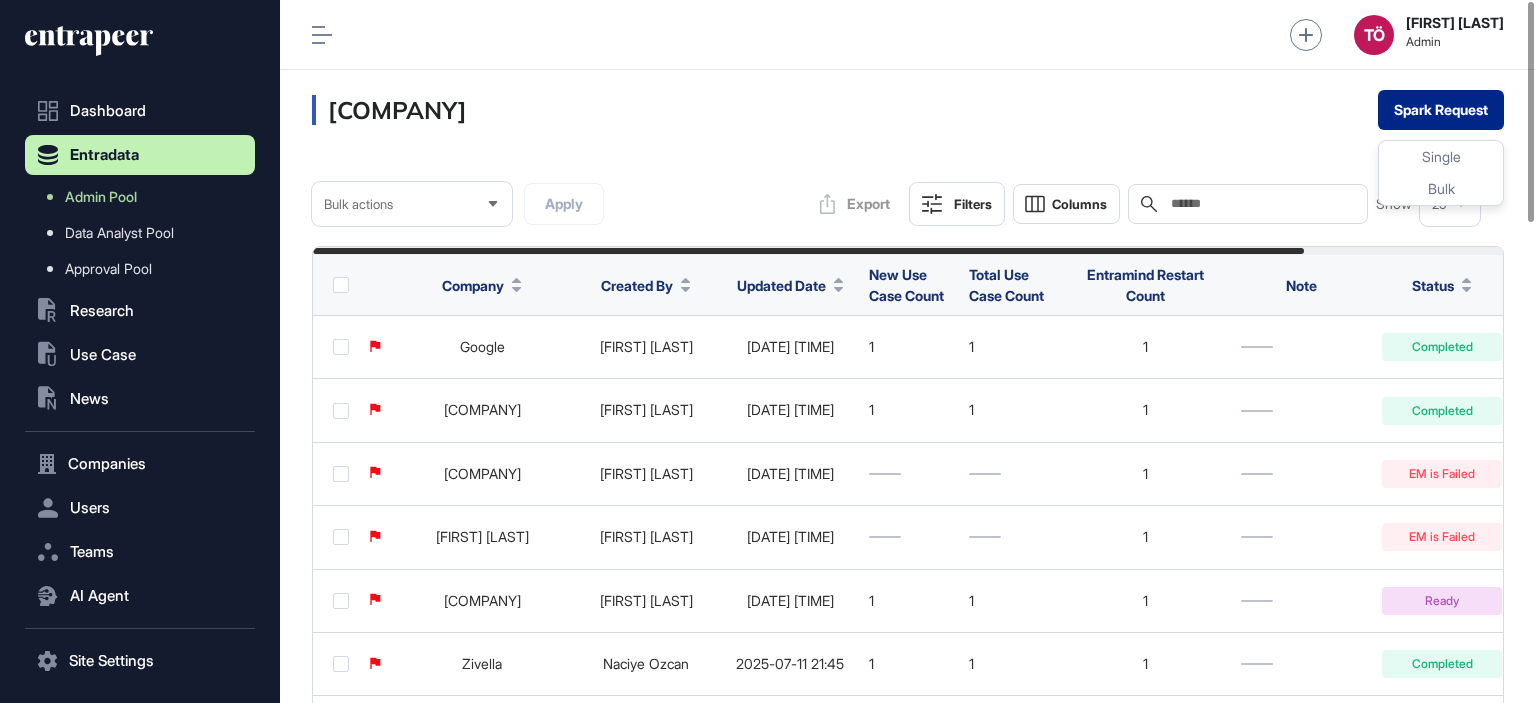 click on "Spark Request" 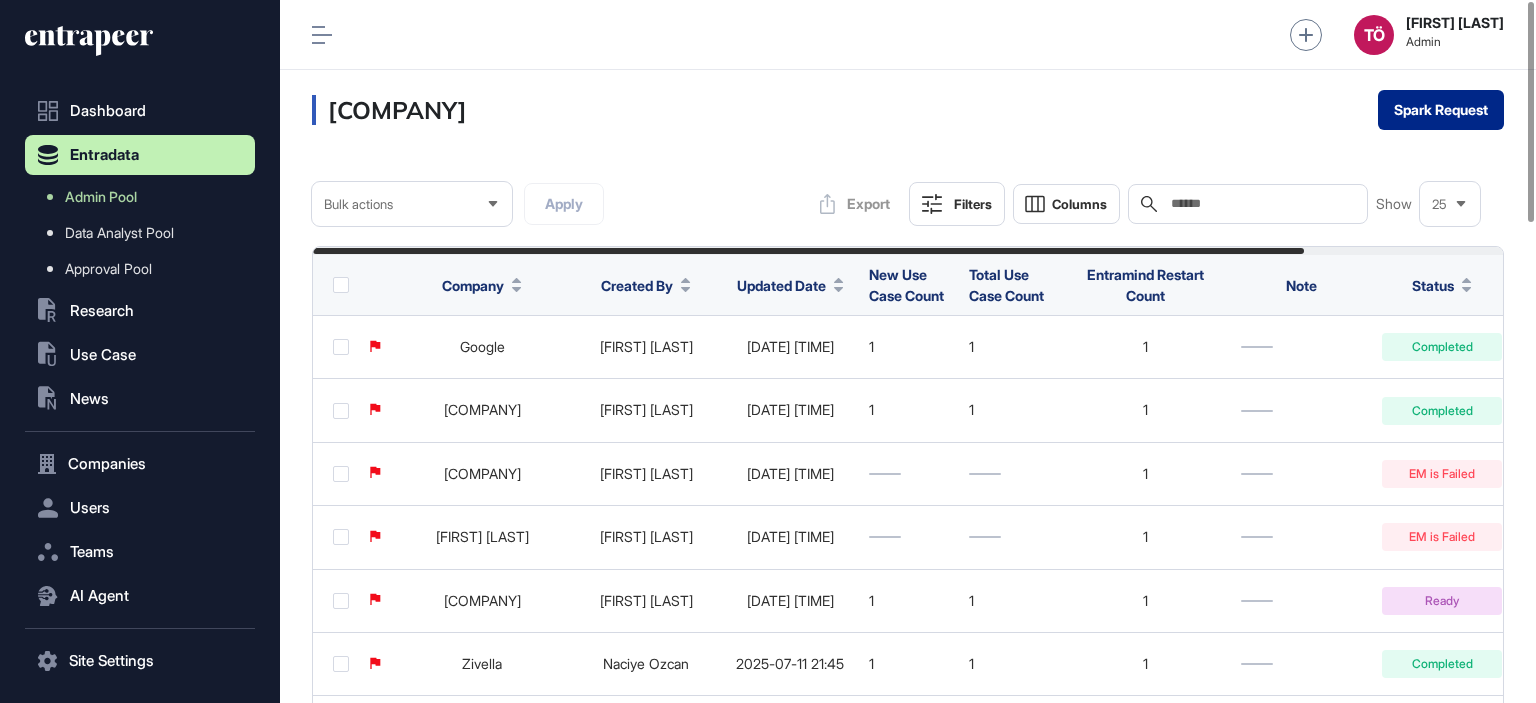 click on "Spark Request" 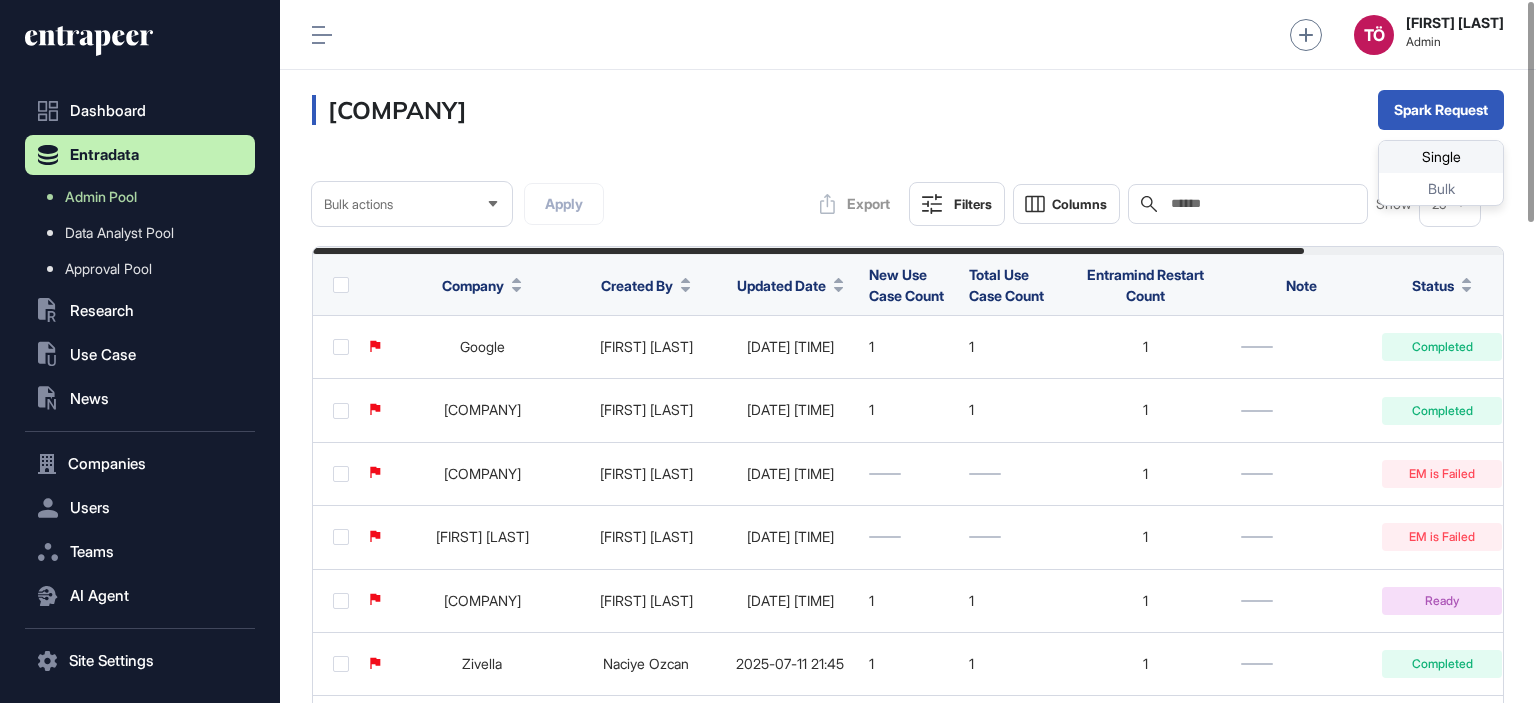 click on "Single" 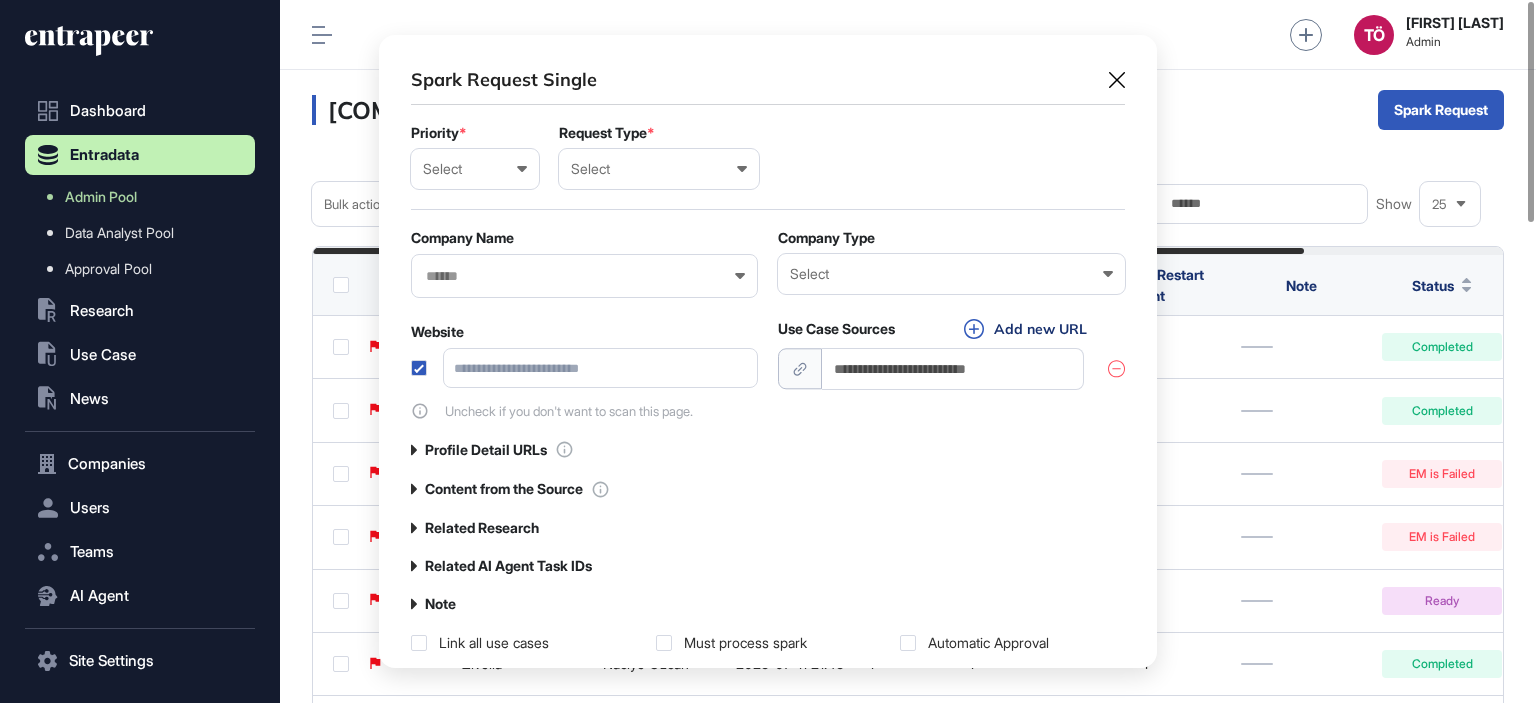 scroll, scrollTop: 632, scrollLeft: 777, axis: both 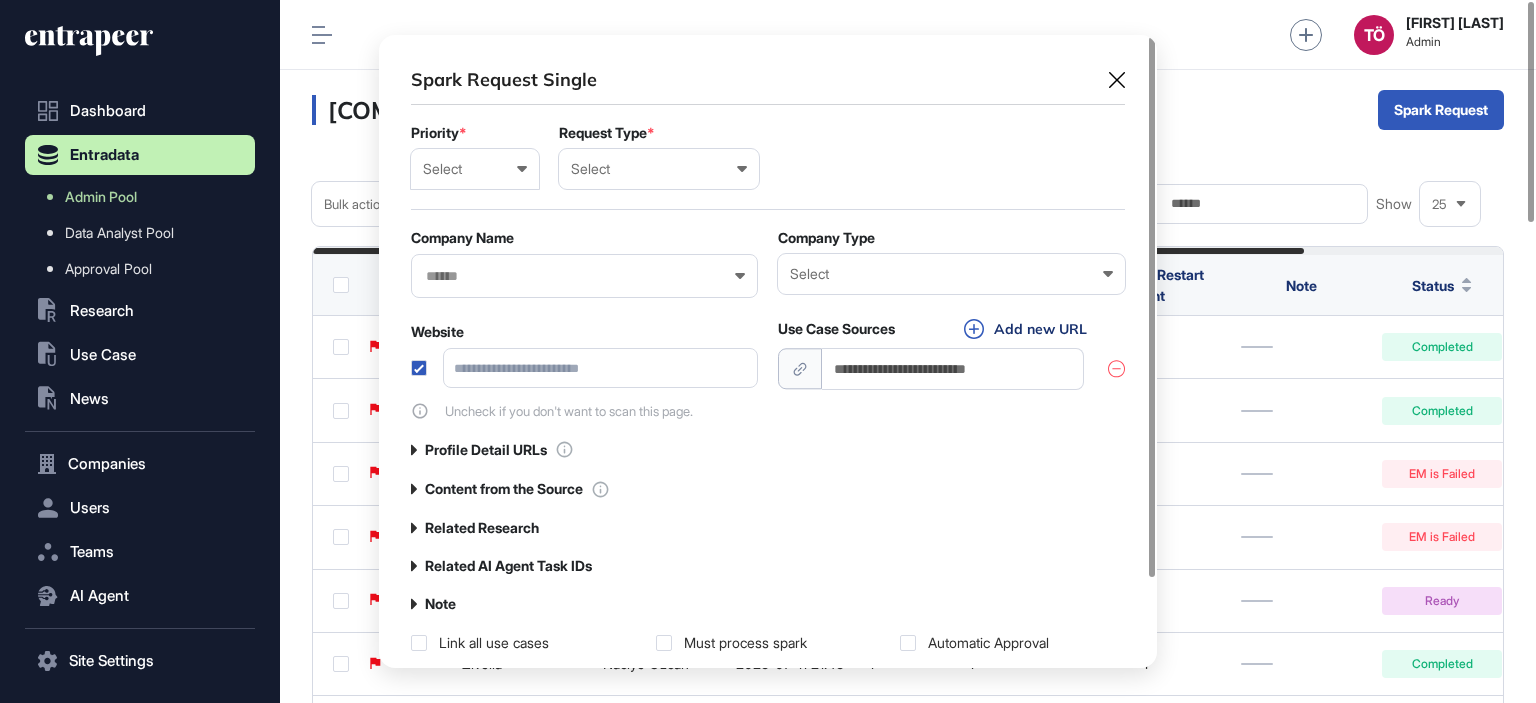click on "Select" at bounding box center (475, 169) 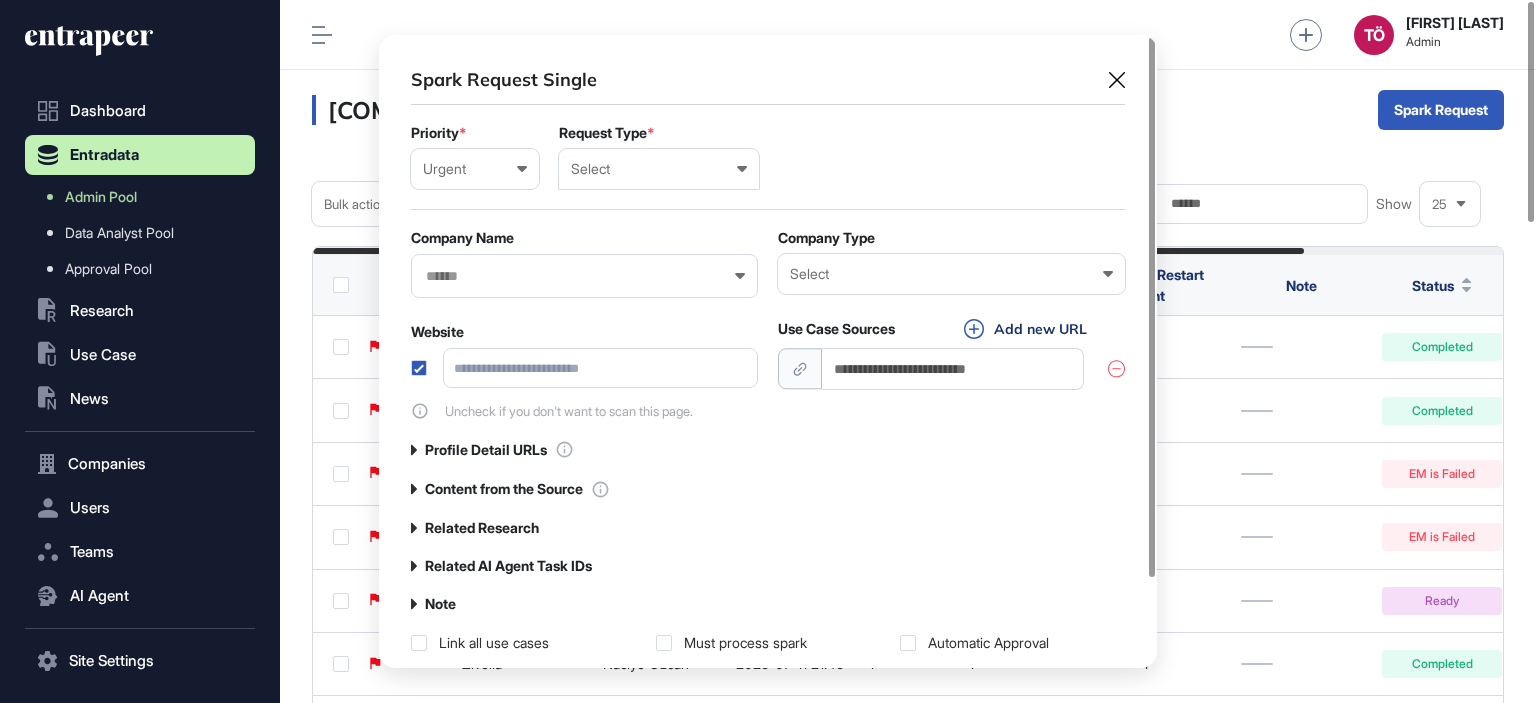 click on "Select User Company Customer Request ID" at bounding box center (659, 169) 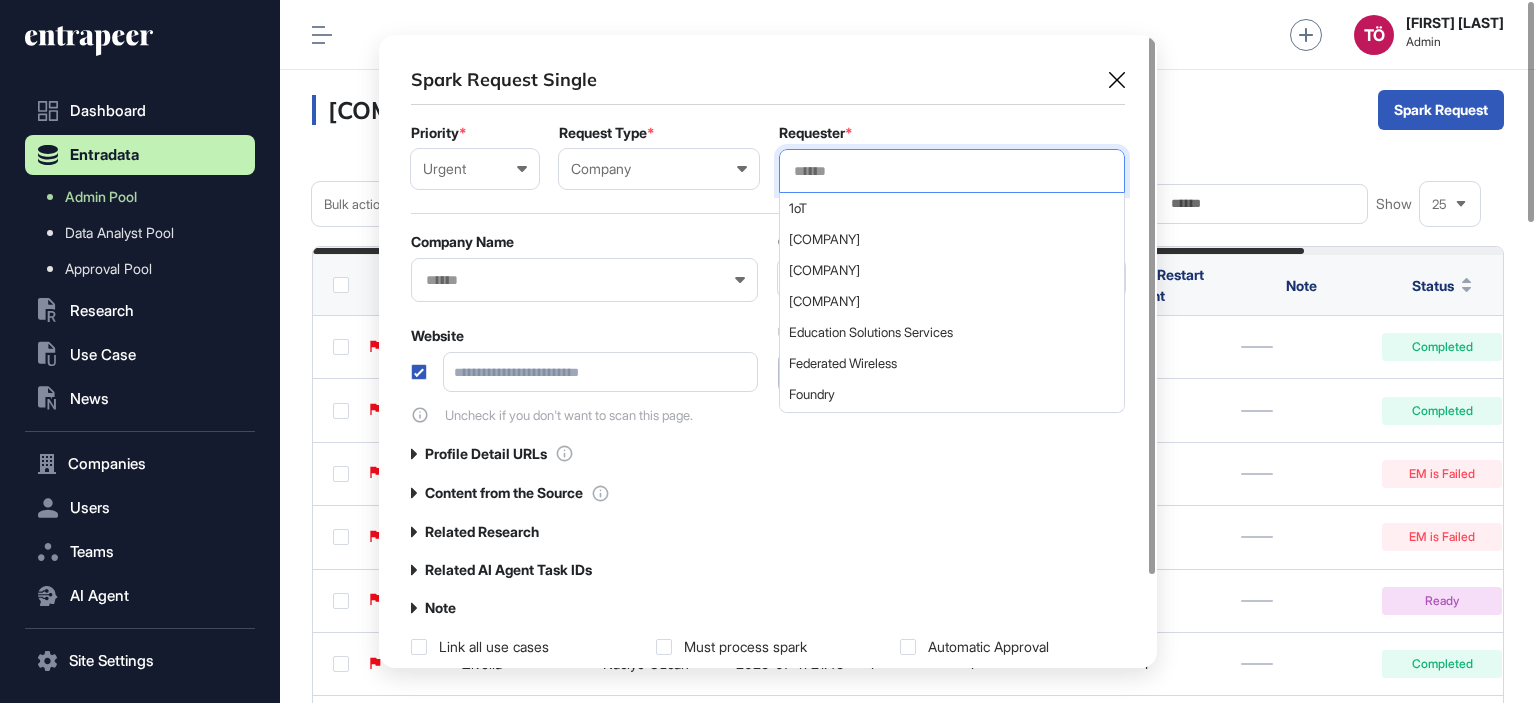 click at bounding box center [952, 171] 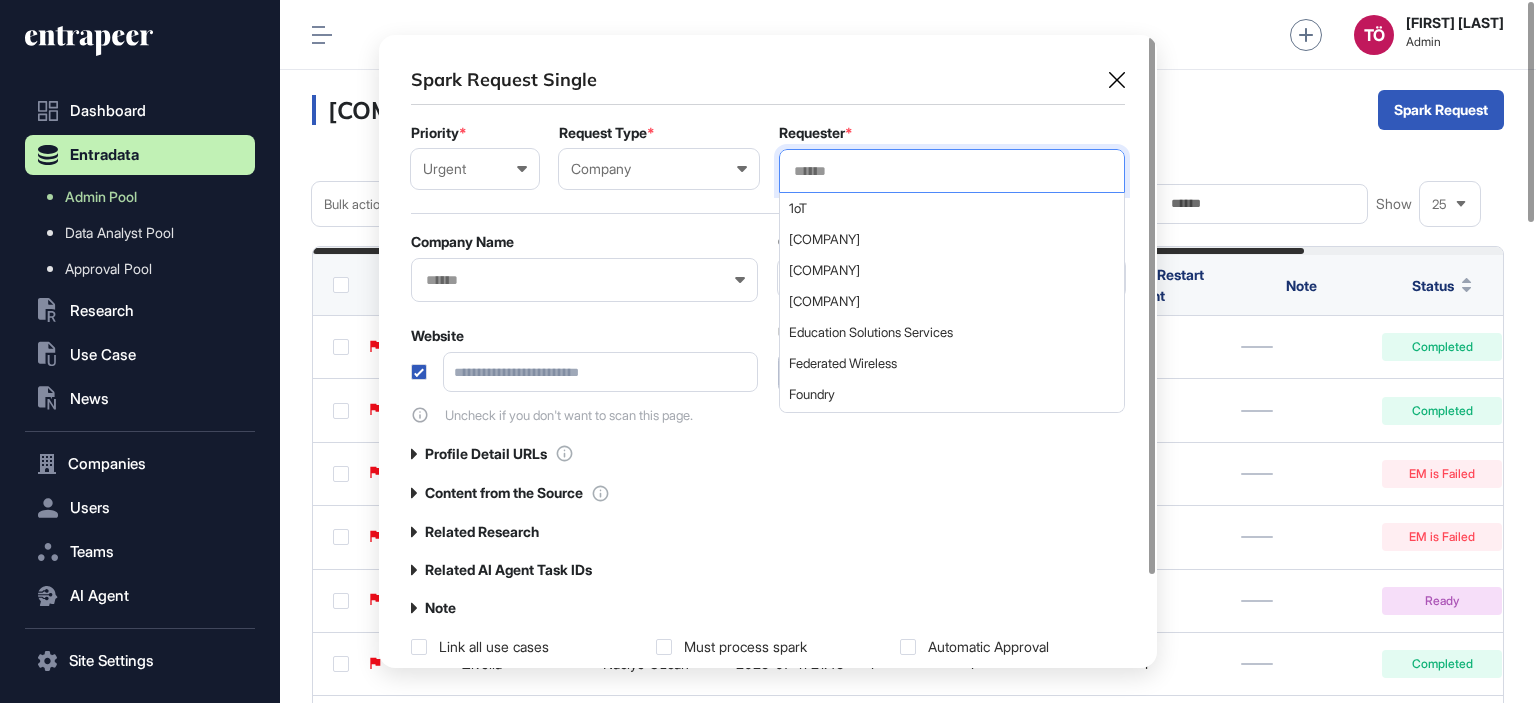 paste on "********" 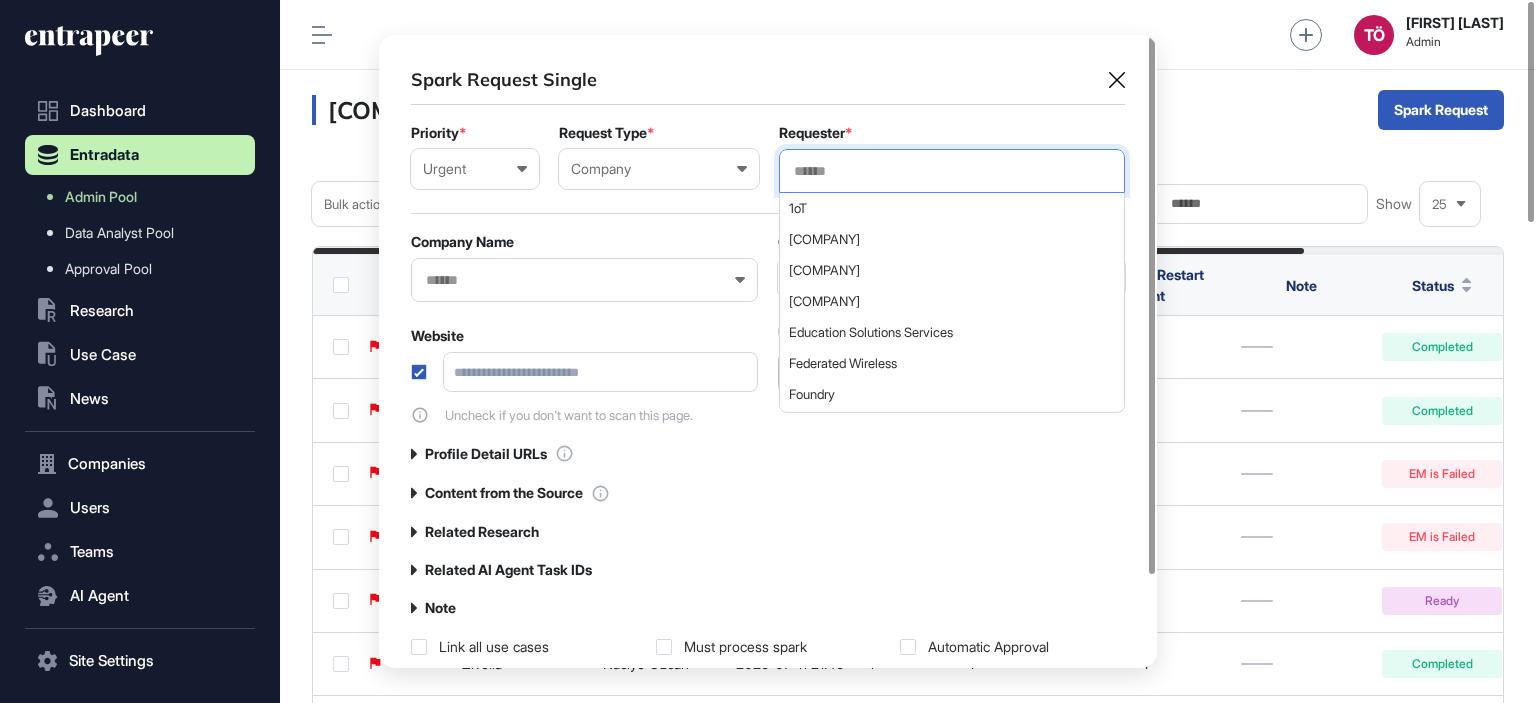 type on "********" 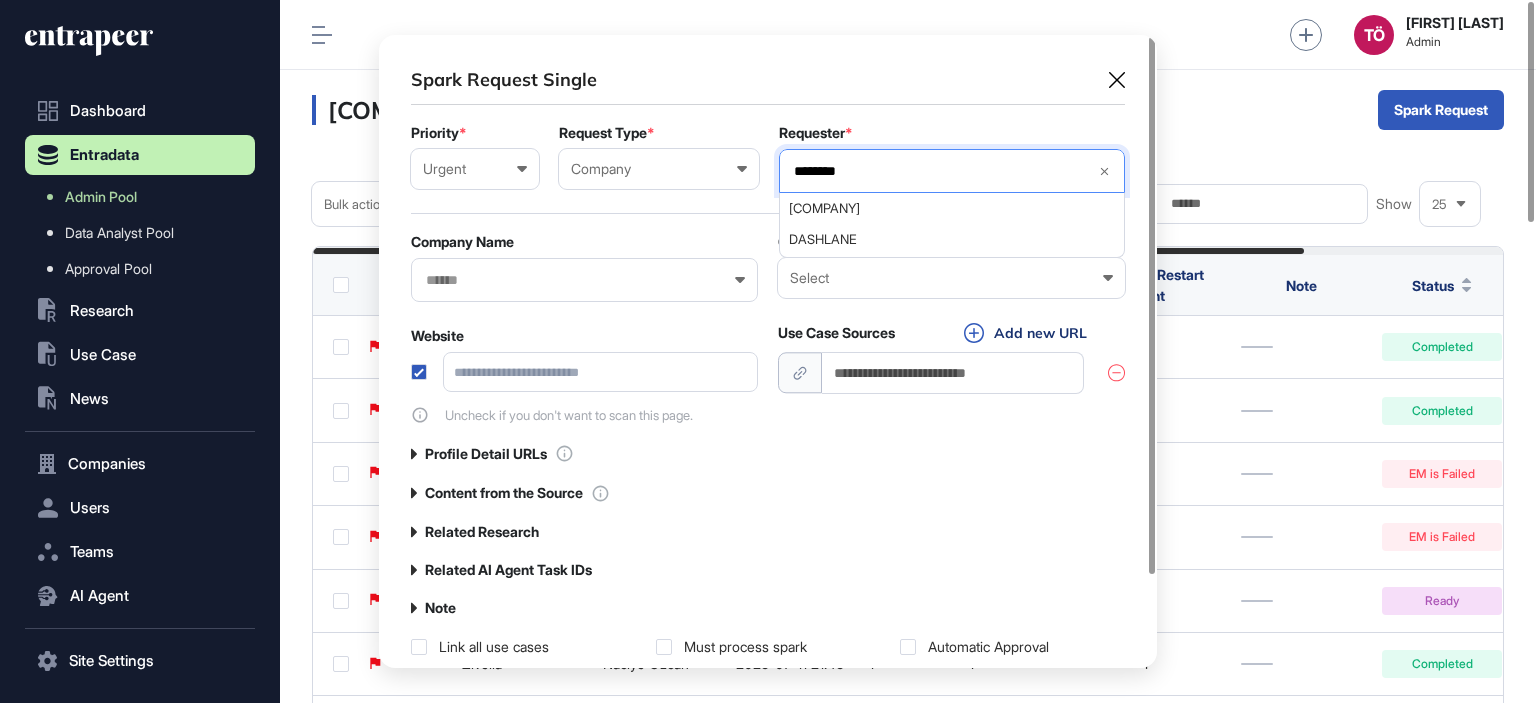 drag, startPoint x: 897, startPoint y: 171, endPoint x: 764, endPoint y: 175, distance: 133.06013 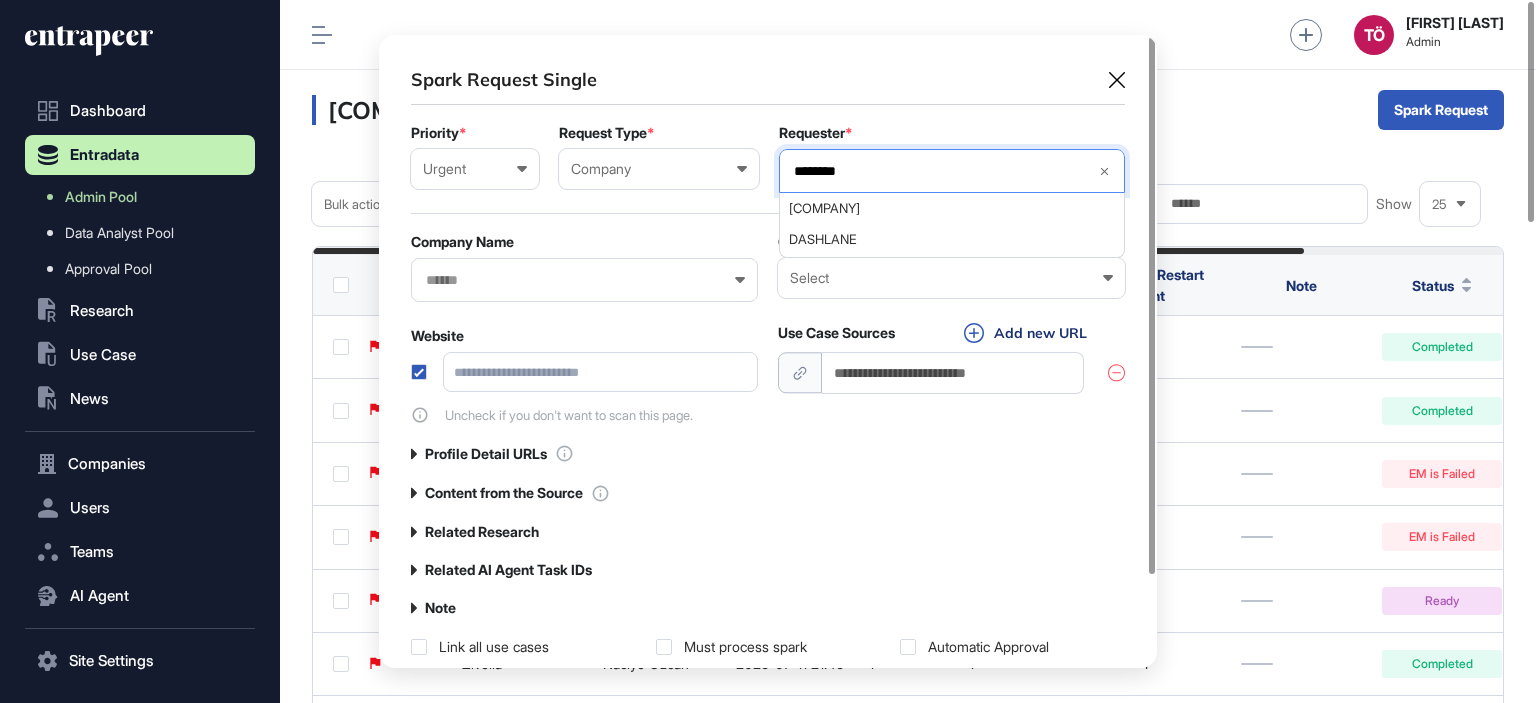 click on "Priority * Urgent Low Normal High Urgent Request Type * Company User Company Customer Request ID Requester * ******** Dashlane DASHLANE" at bounding box center (768, 159) 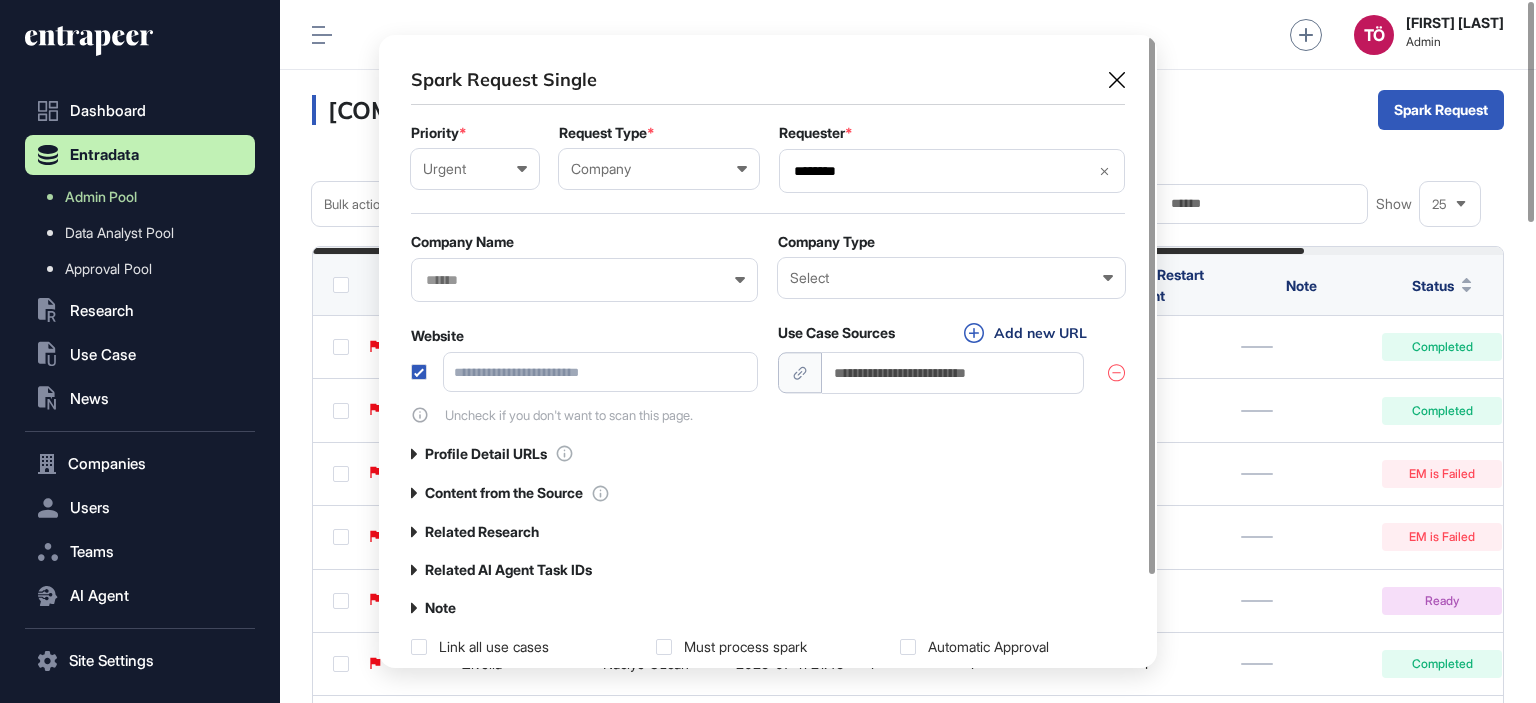 type 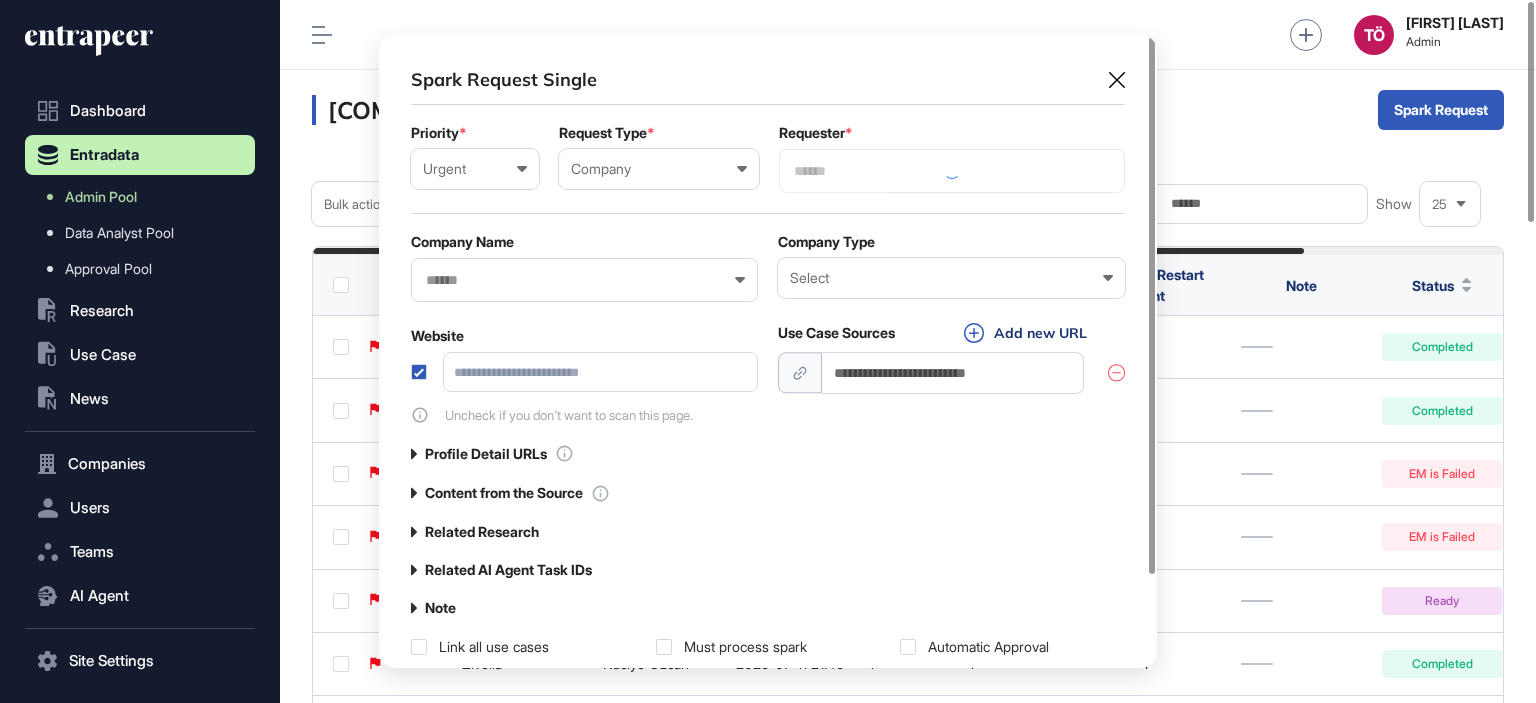 click at bounding box center (952, 171) 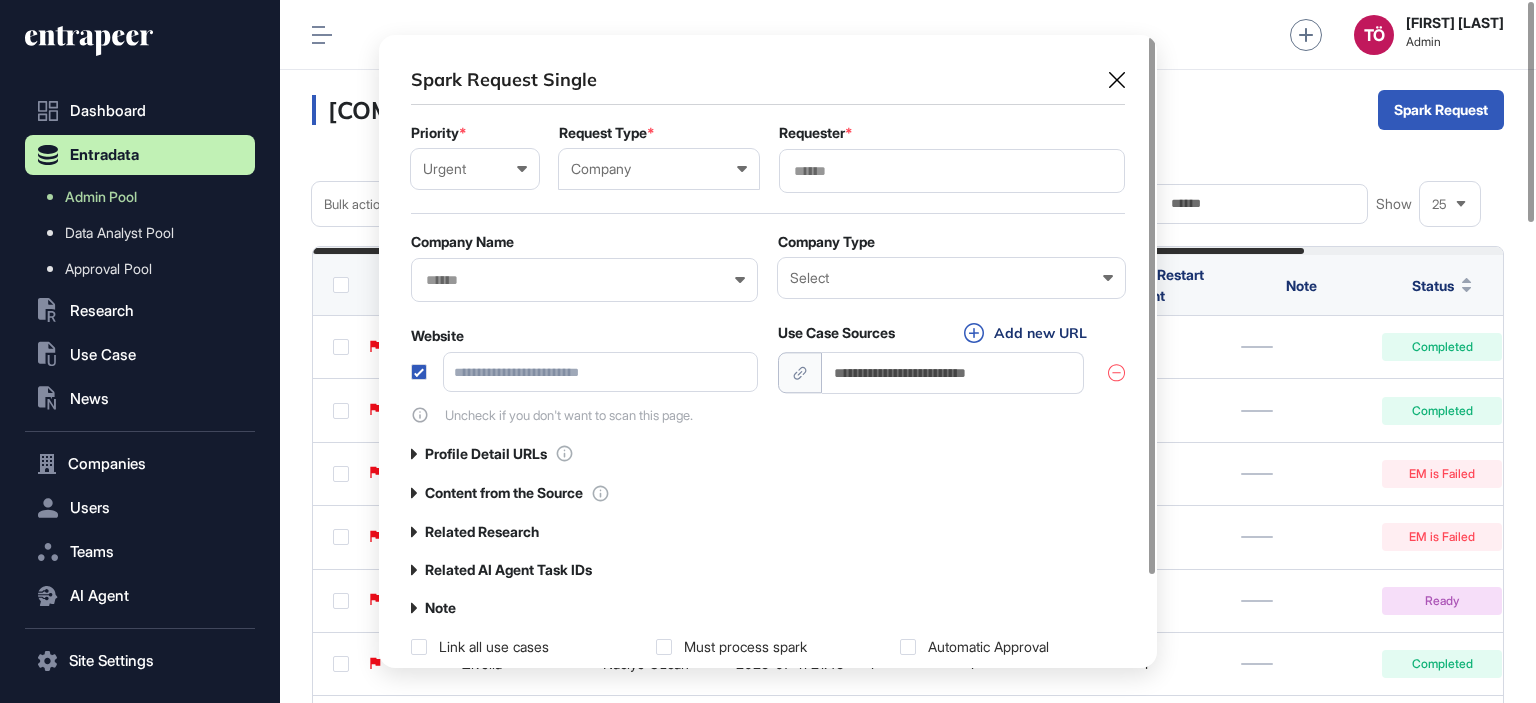 click on "Company" at bounding box center (659, 169) 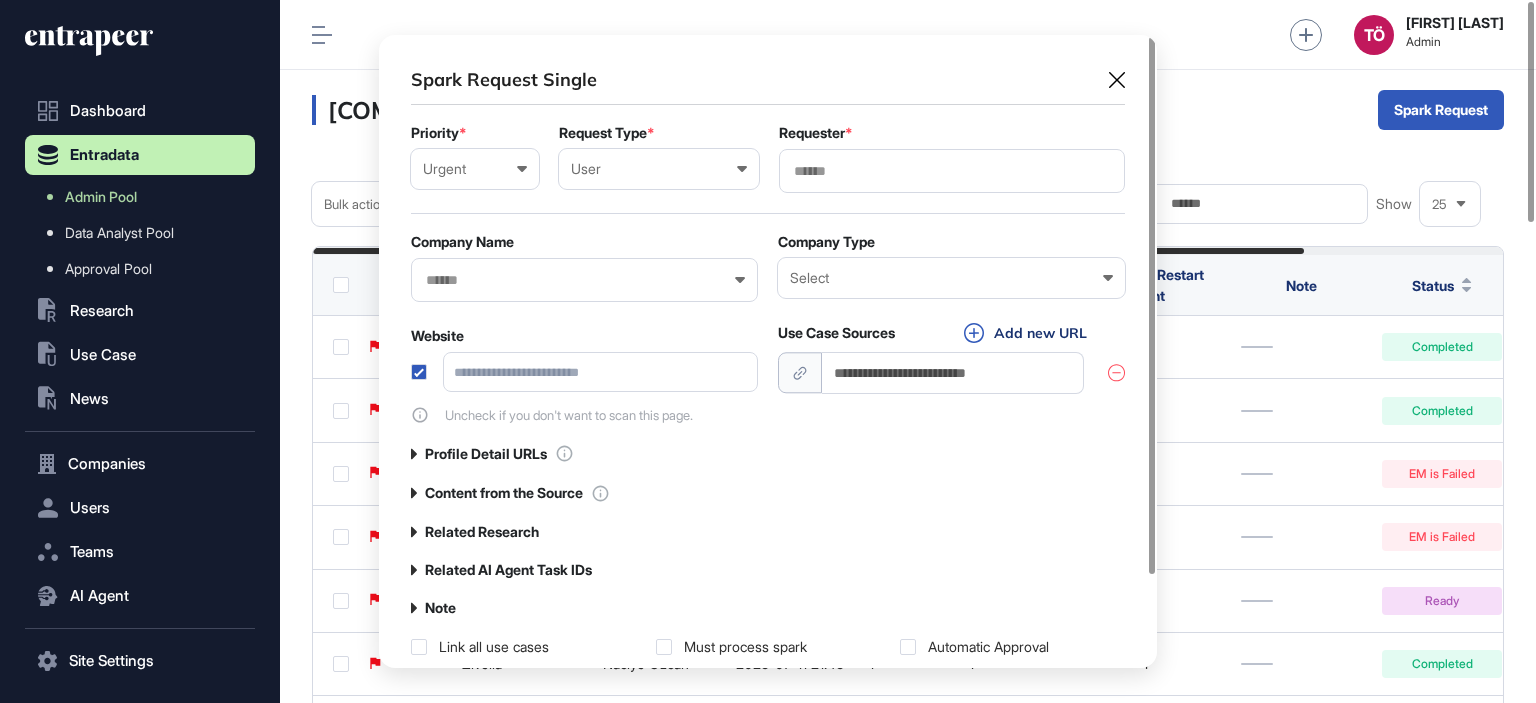 click at bounding box center [571, 280] 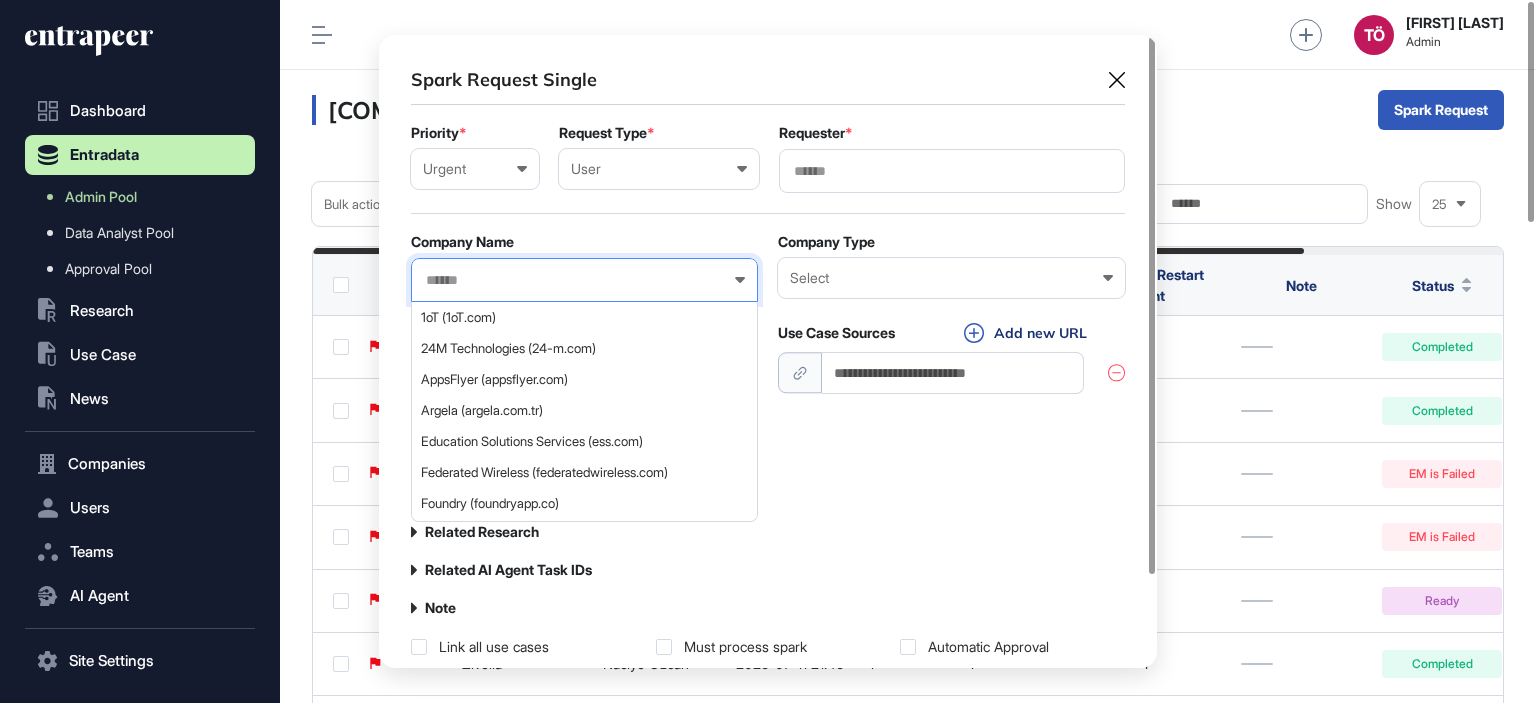 paste on "********" 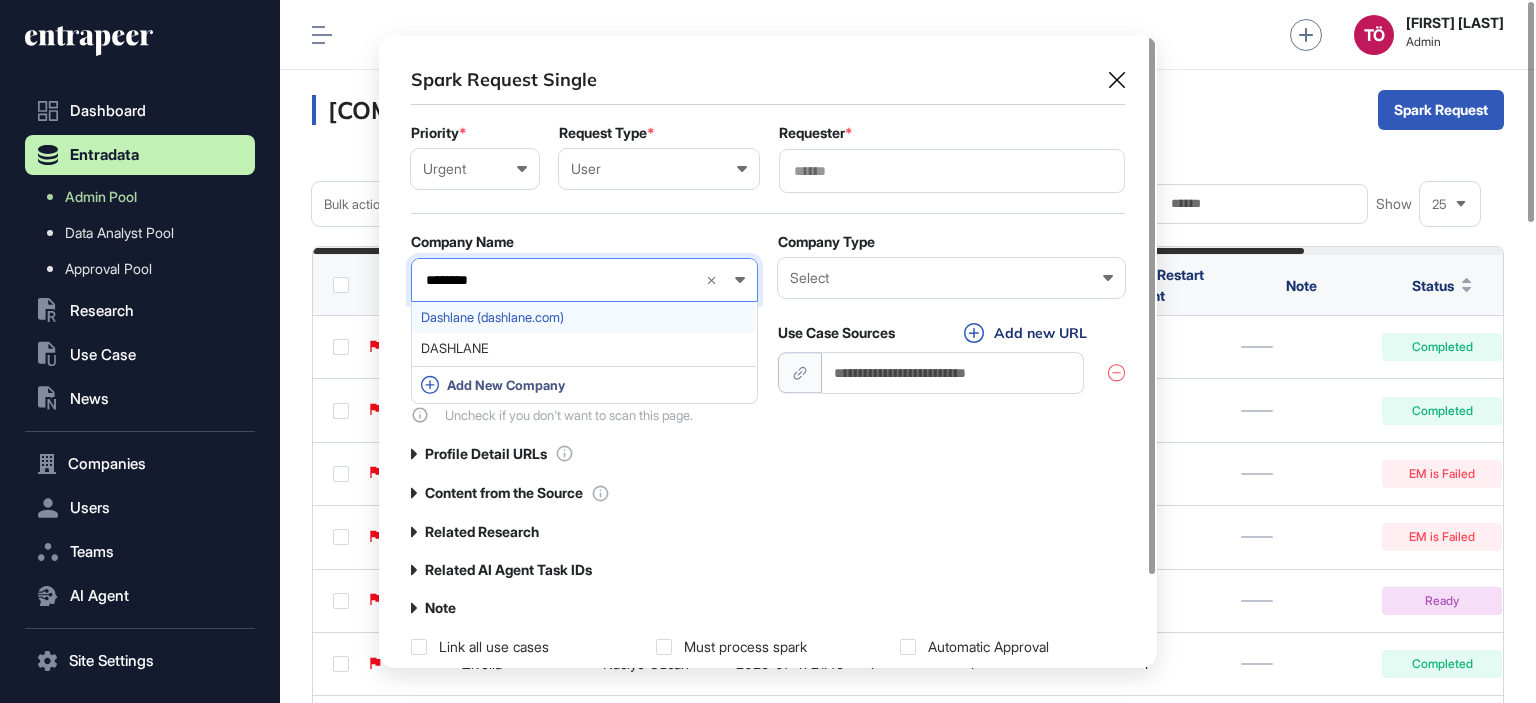 type on "********" 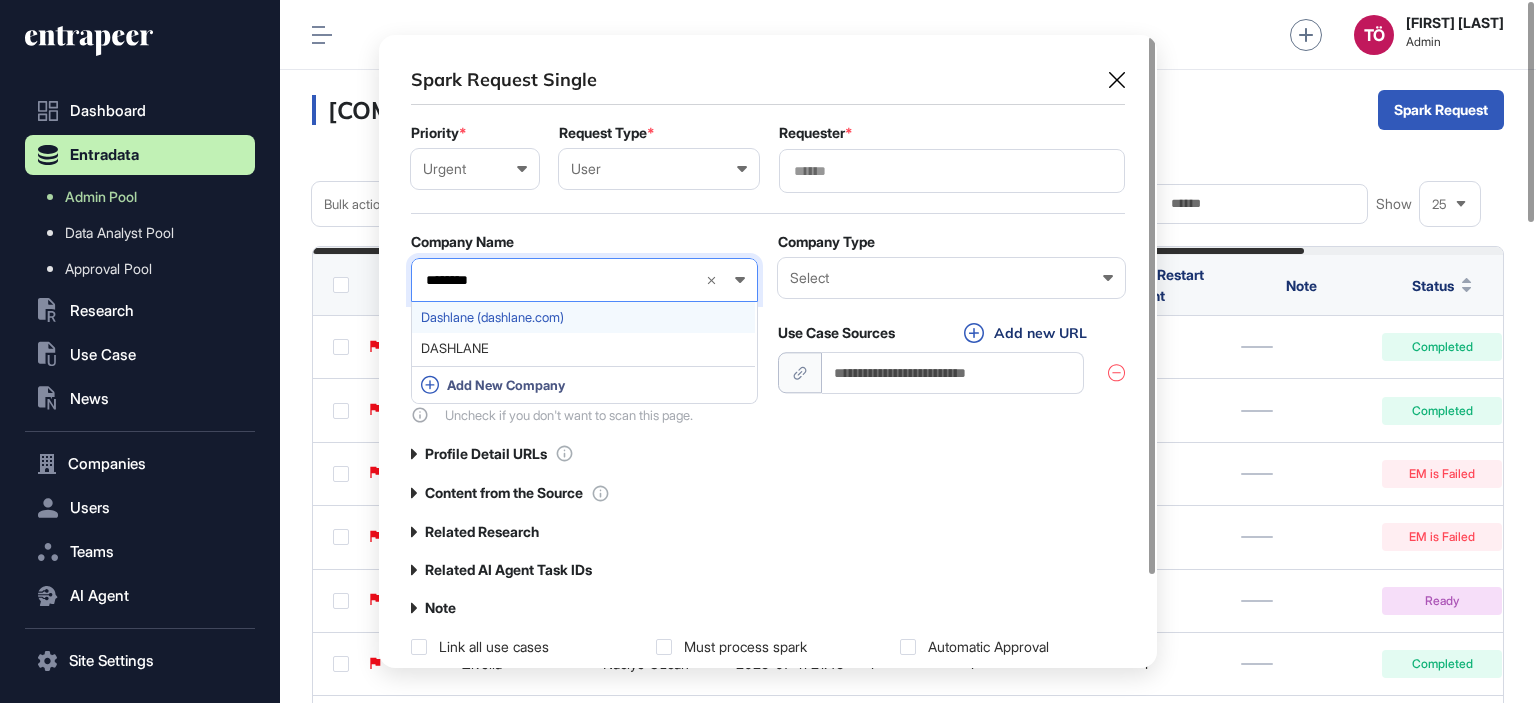 click on "Dashlane (dashlane.com)" at bounding box center (583, 317) 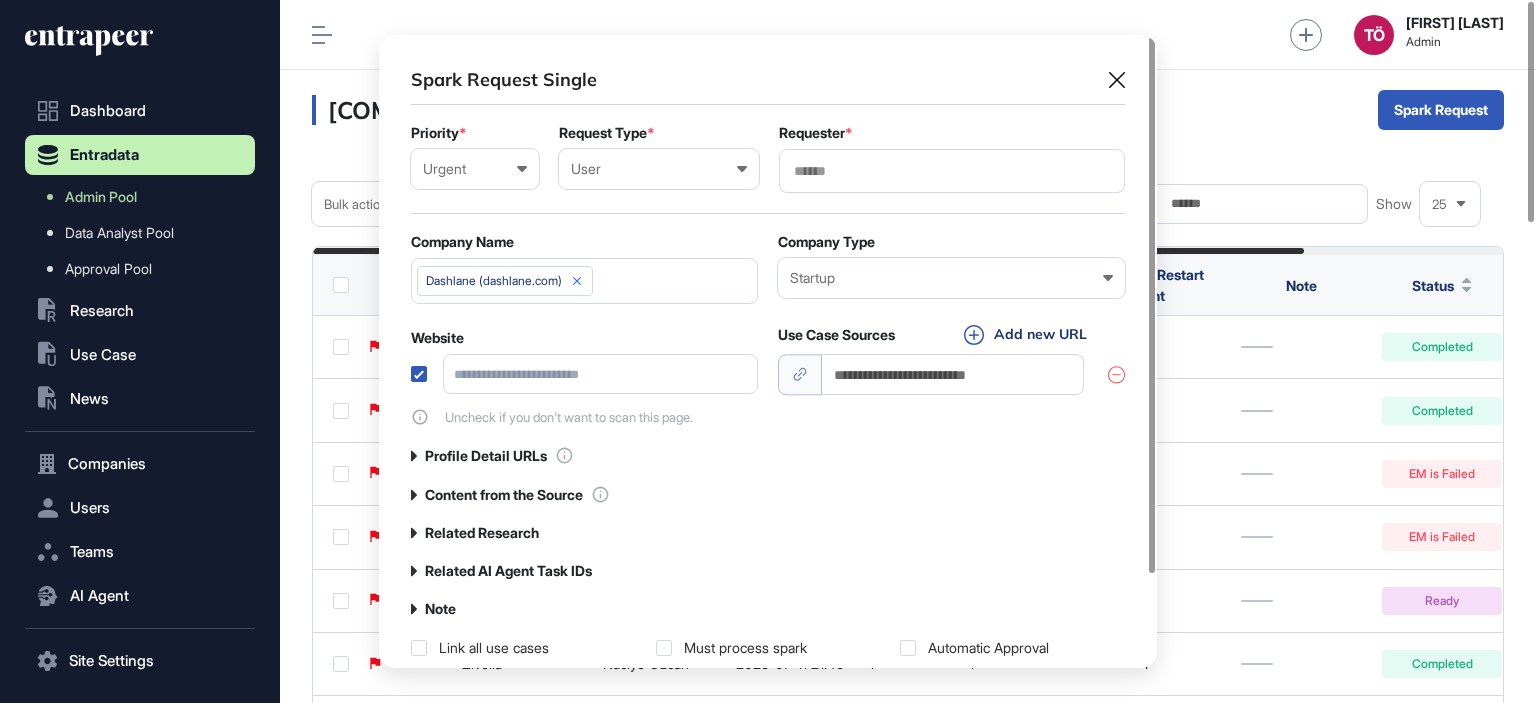 click at bounding box center (419, 374) 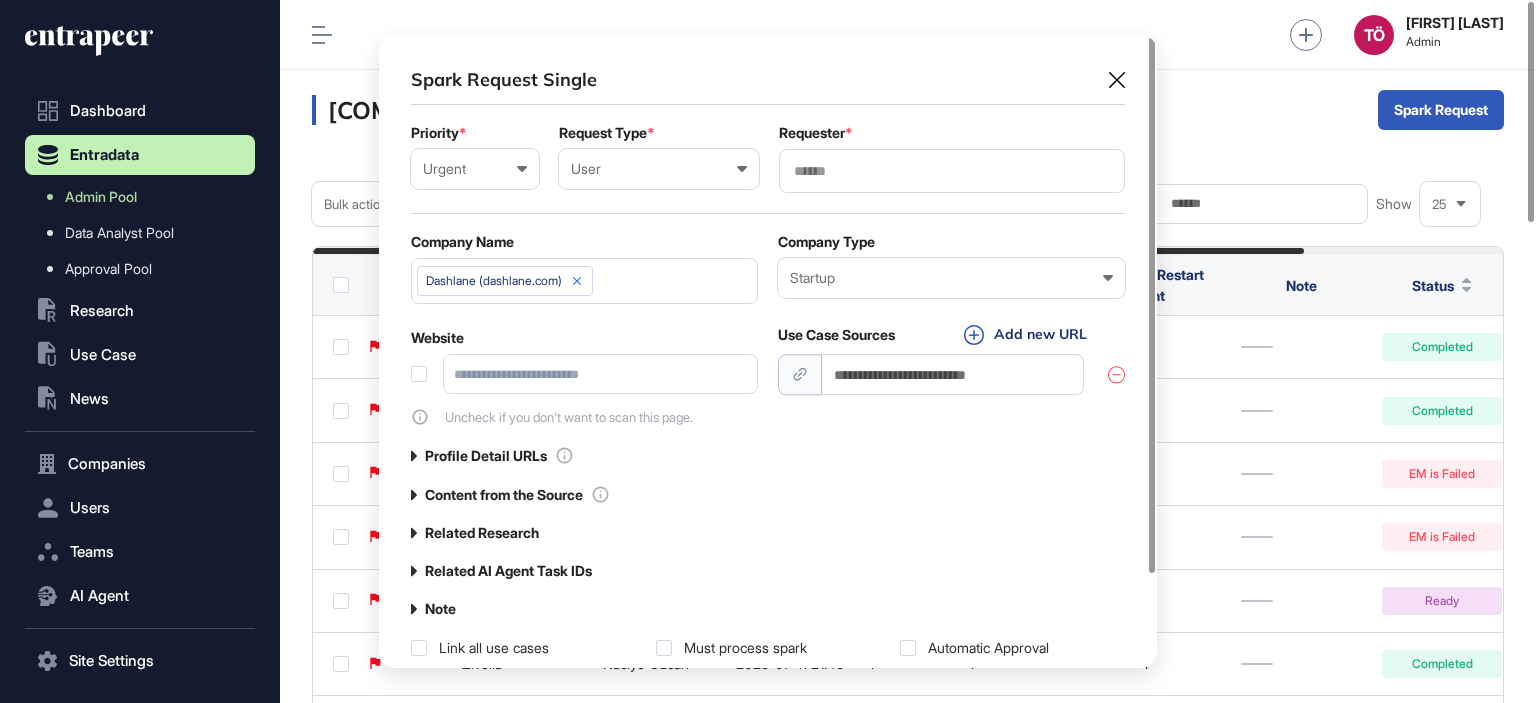click at bounding box center [952, 171] 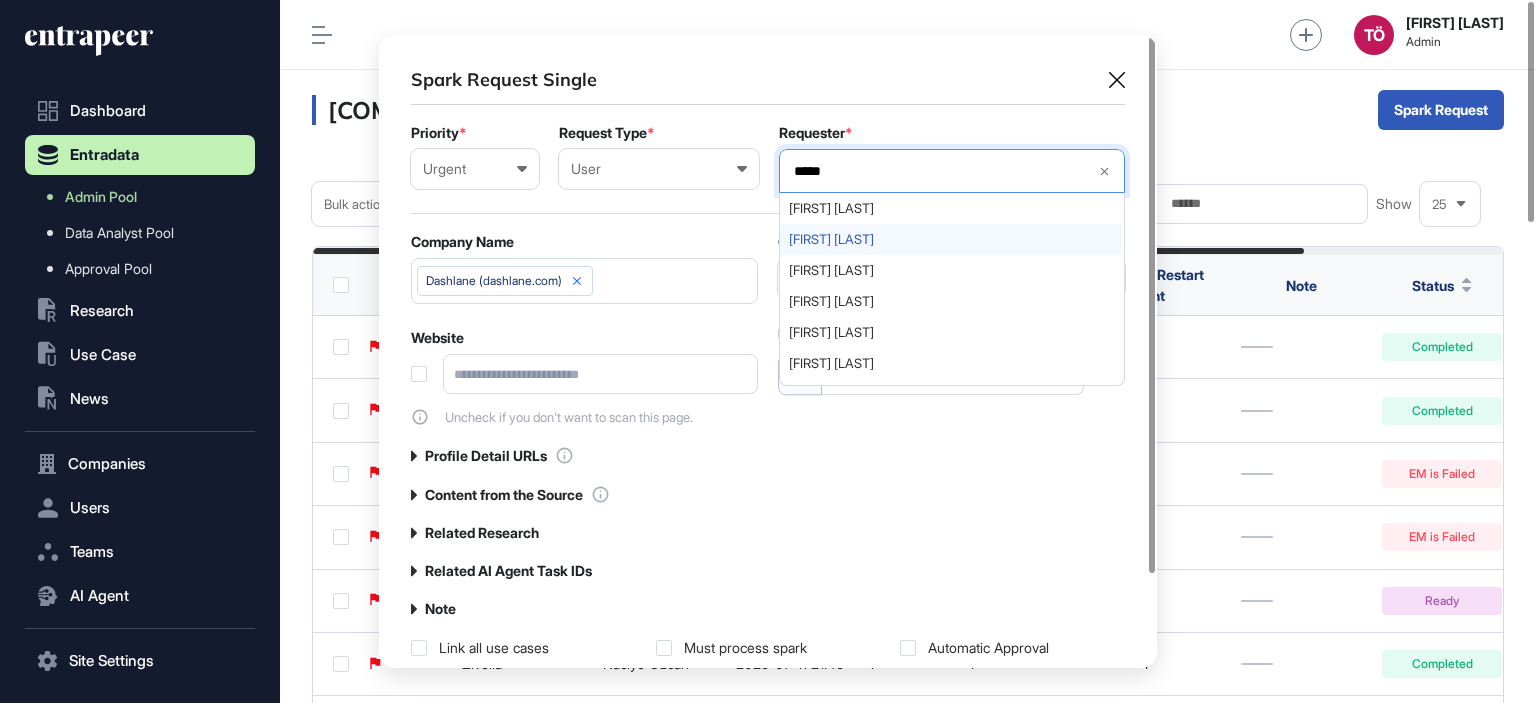 type on "*****" 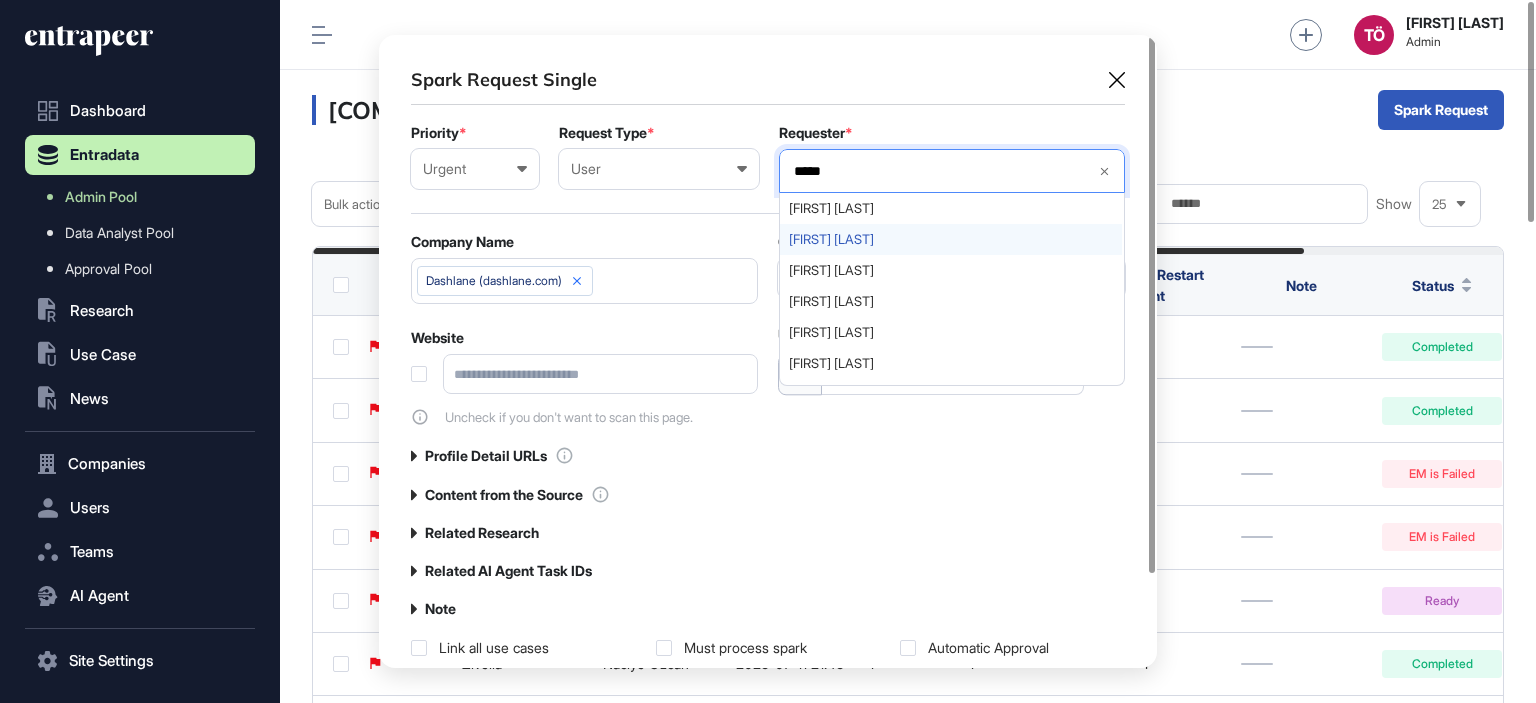 click on "[FIRST] [LAST]" at bounding box center (951, 239) 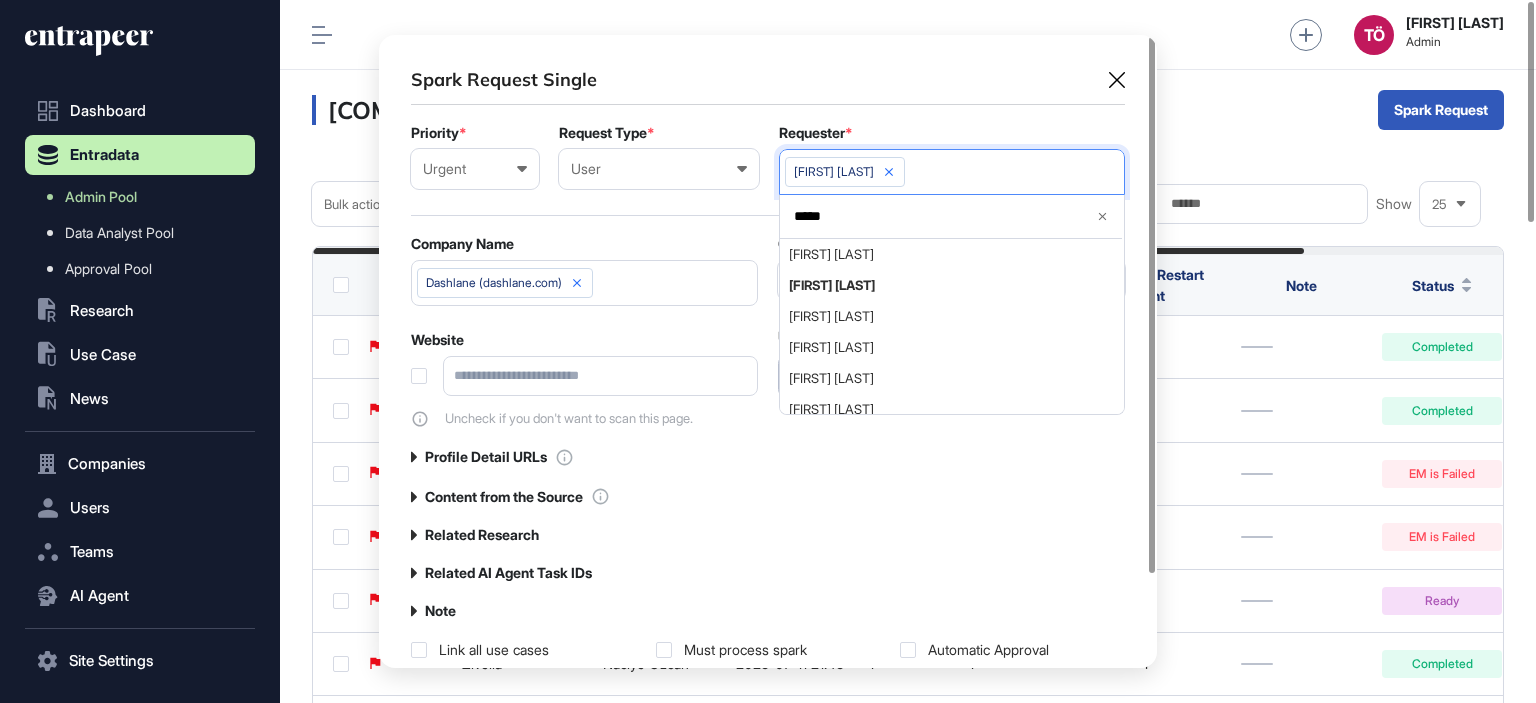 click on "Priority * Urgent Low Normal High Urgent Request Type * User User Company Customer Request ID Requester * [FIRST] [LAST] ***** [FIRST] [LAST] [FIRST] [LAST] [FIRST] [LAST] [FIRST] [LAST] [FIRST] [LAST] Company Name Dashlane (dashlane.com) Company Type Startup Enterprise Startup Investor Non-Profit Organization Government Website Uncheck if you don't want to scan this page. Use Case Sources Add new URL Profile Detail URLs Content from the Source Related Research Related AI Agent Task IDs Note Link all use cases Must process spark Automatic Approval" at bounding box center [768, 363] 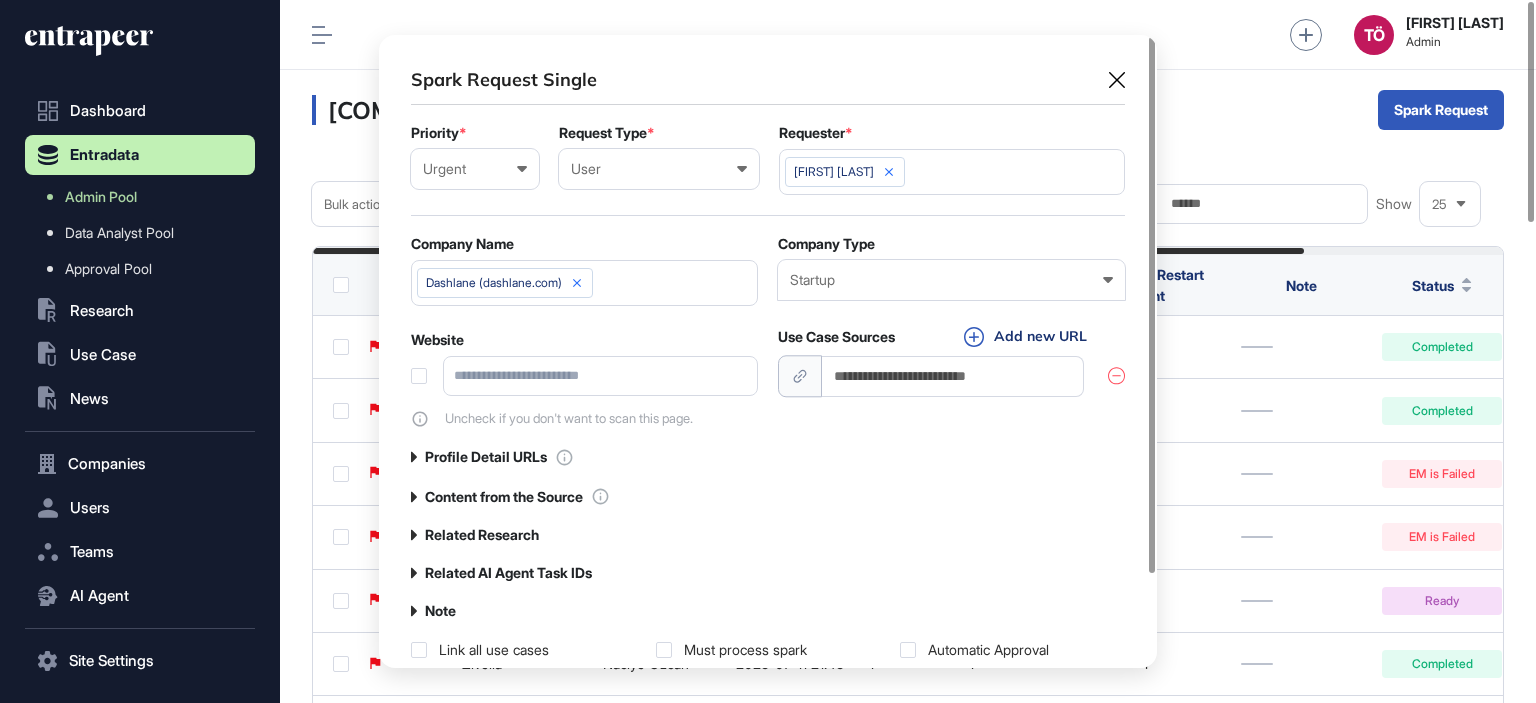 click on "Startup Enterprise Startup Investor Non-Profit Organization Government" at bounding box center (951, 280) 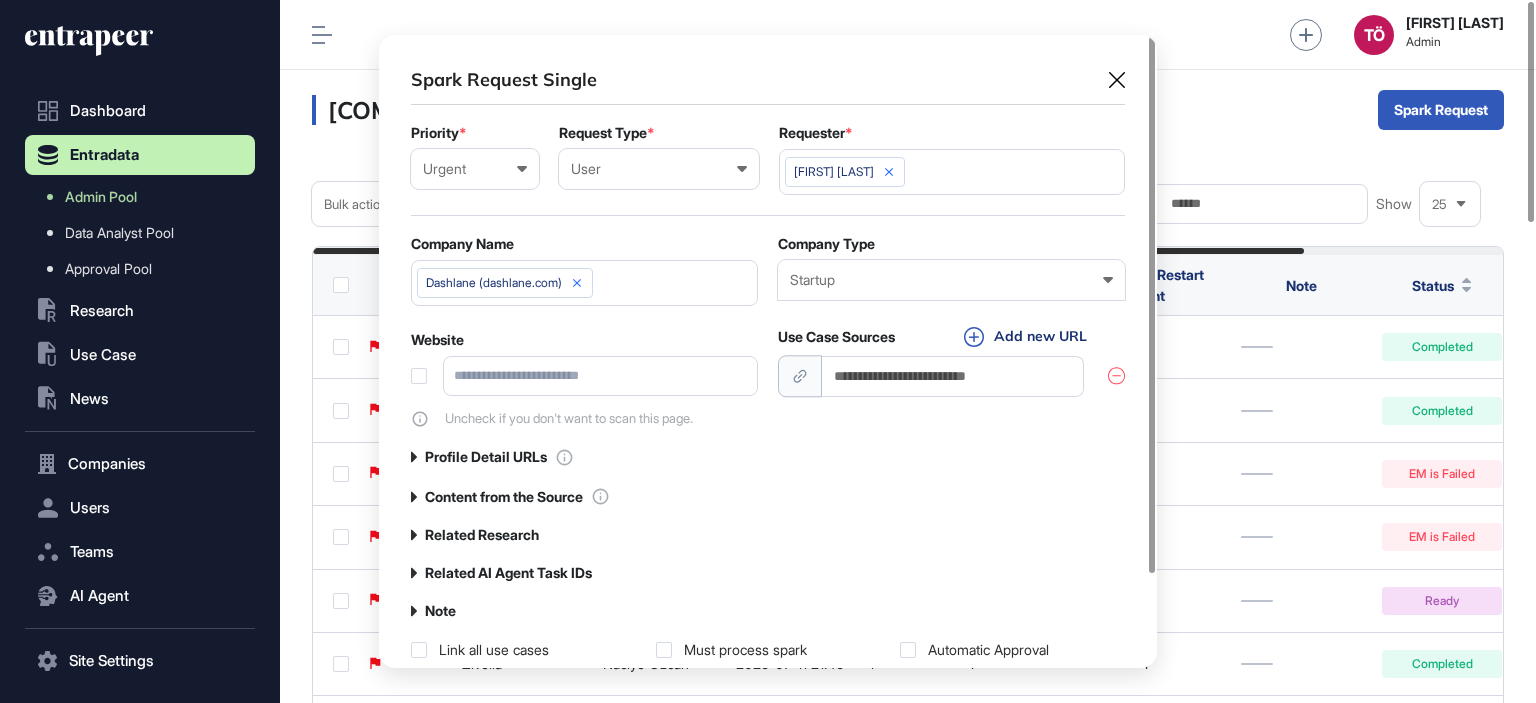click on "Startup" 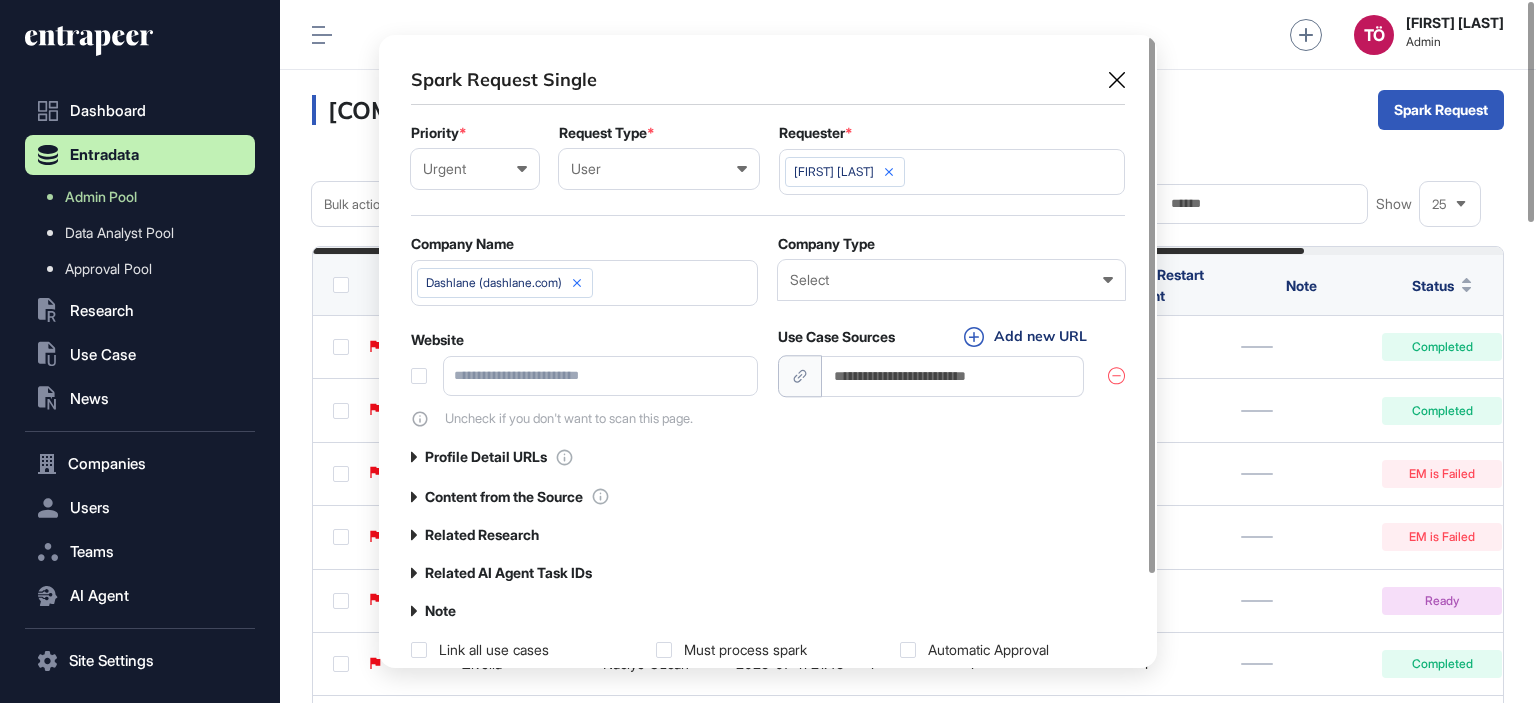 click on "Select" at bounding box center (951, 280) 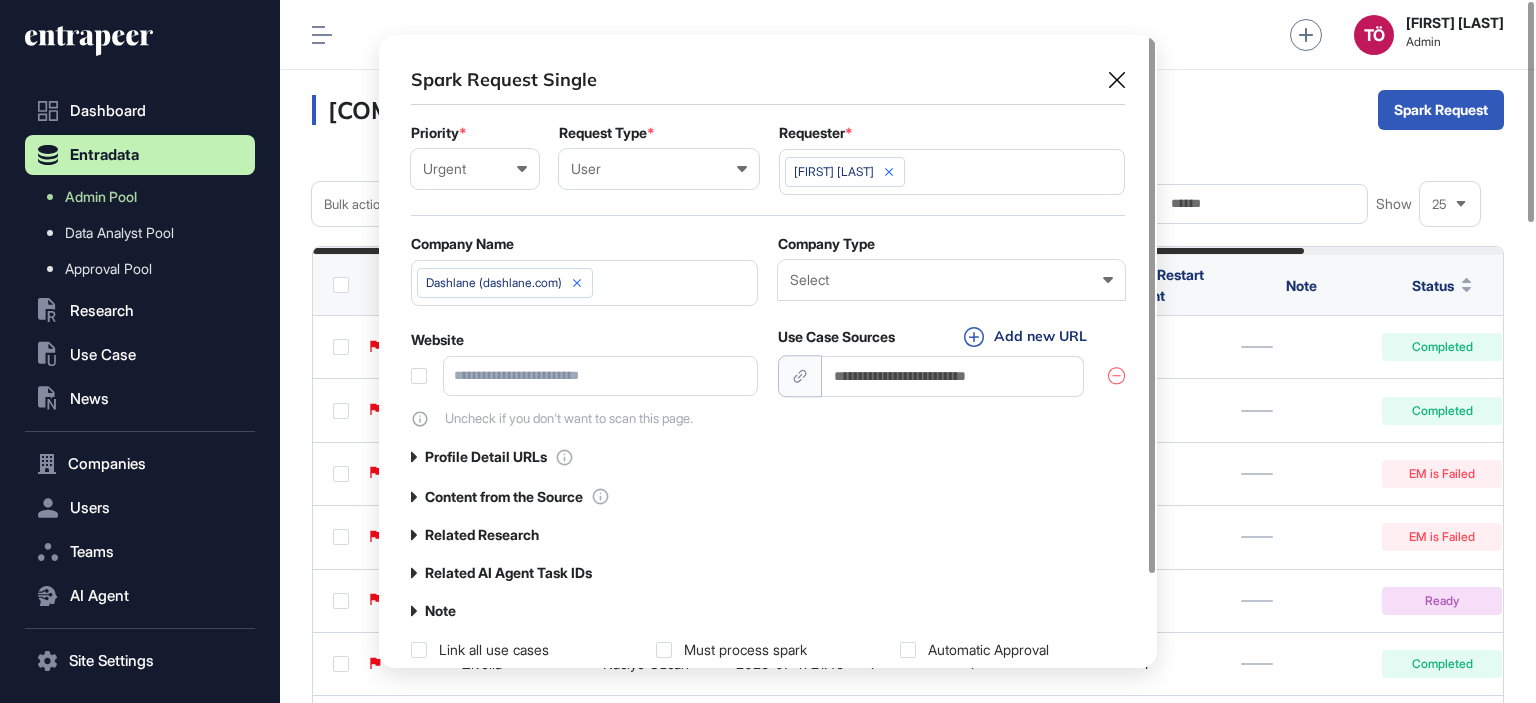 click on "Startup" 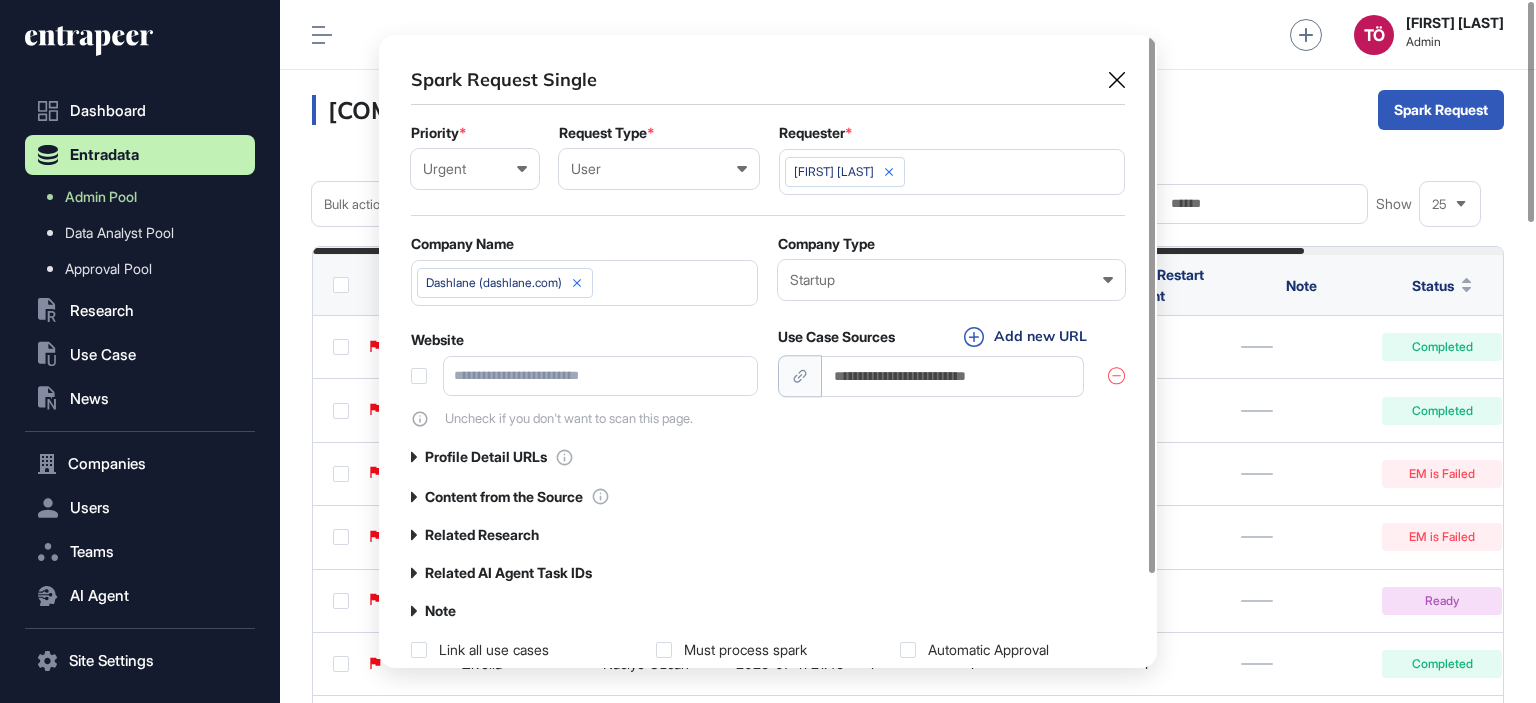 click at bounding box center [953, 376] 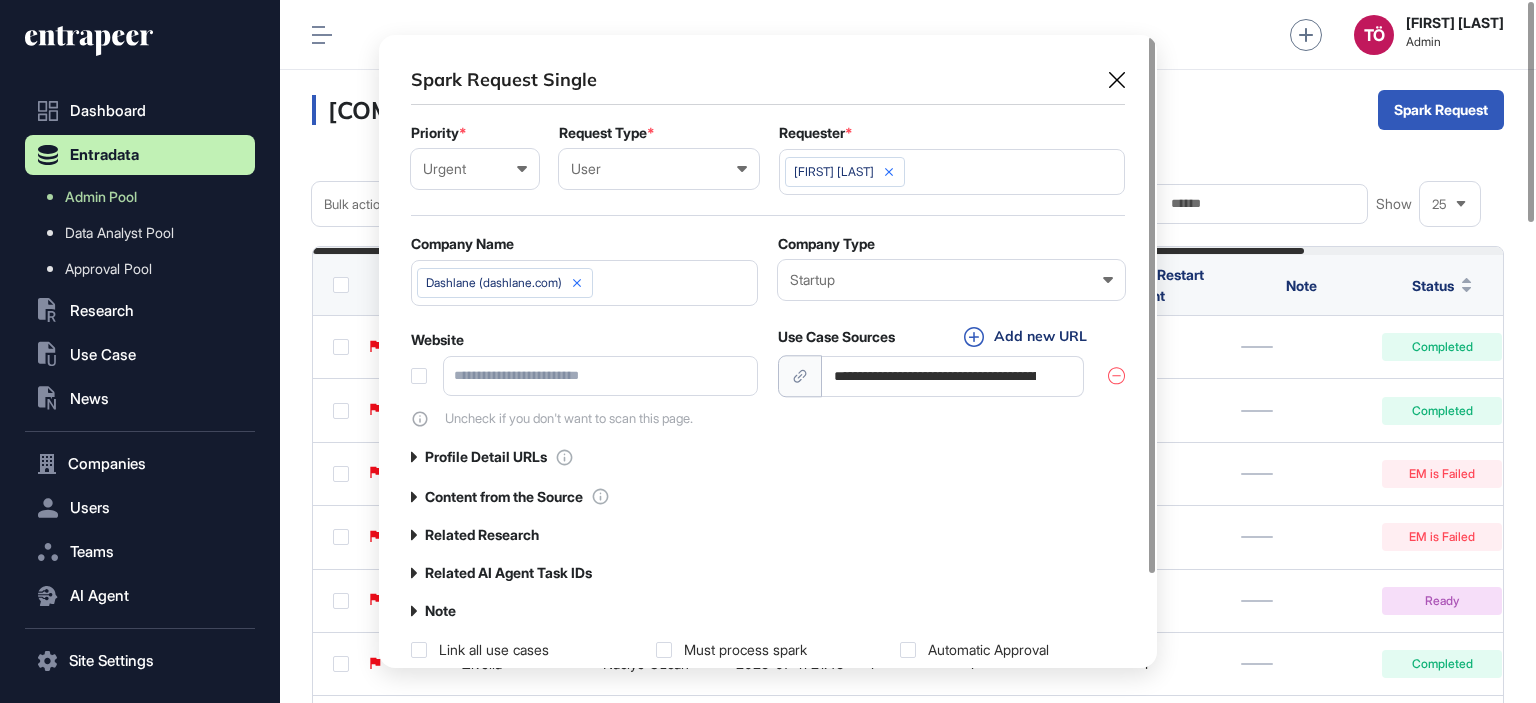 scroll, scrollTop: 0, scrollLeft: 233, axis: horizontal 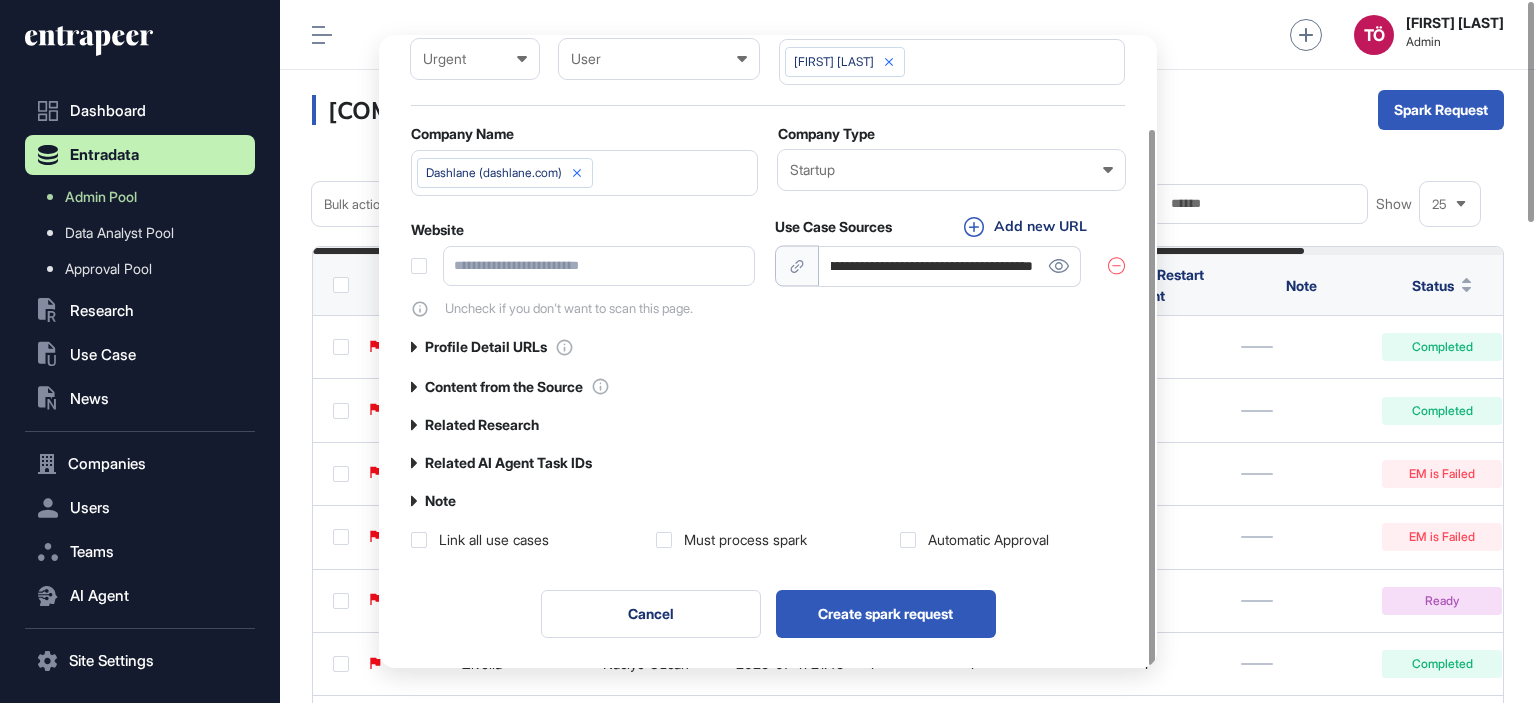 type on "**********" 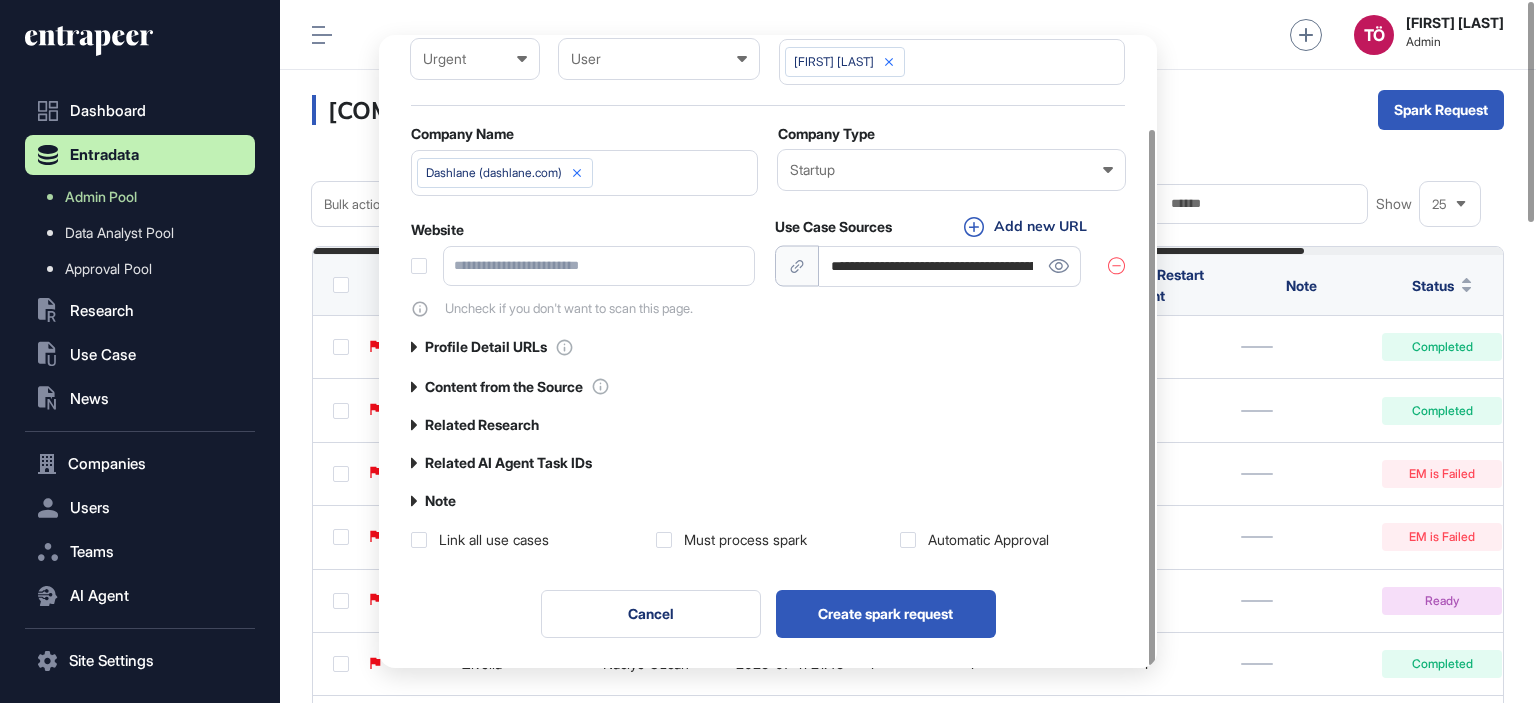 click on "Automatic Approval" at bounding box center [988, 540] 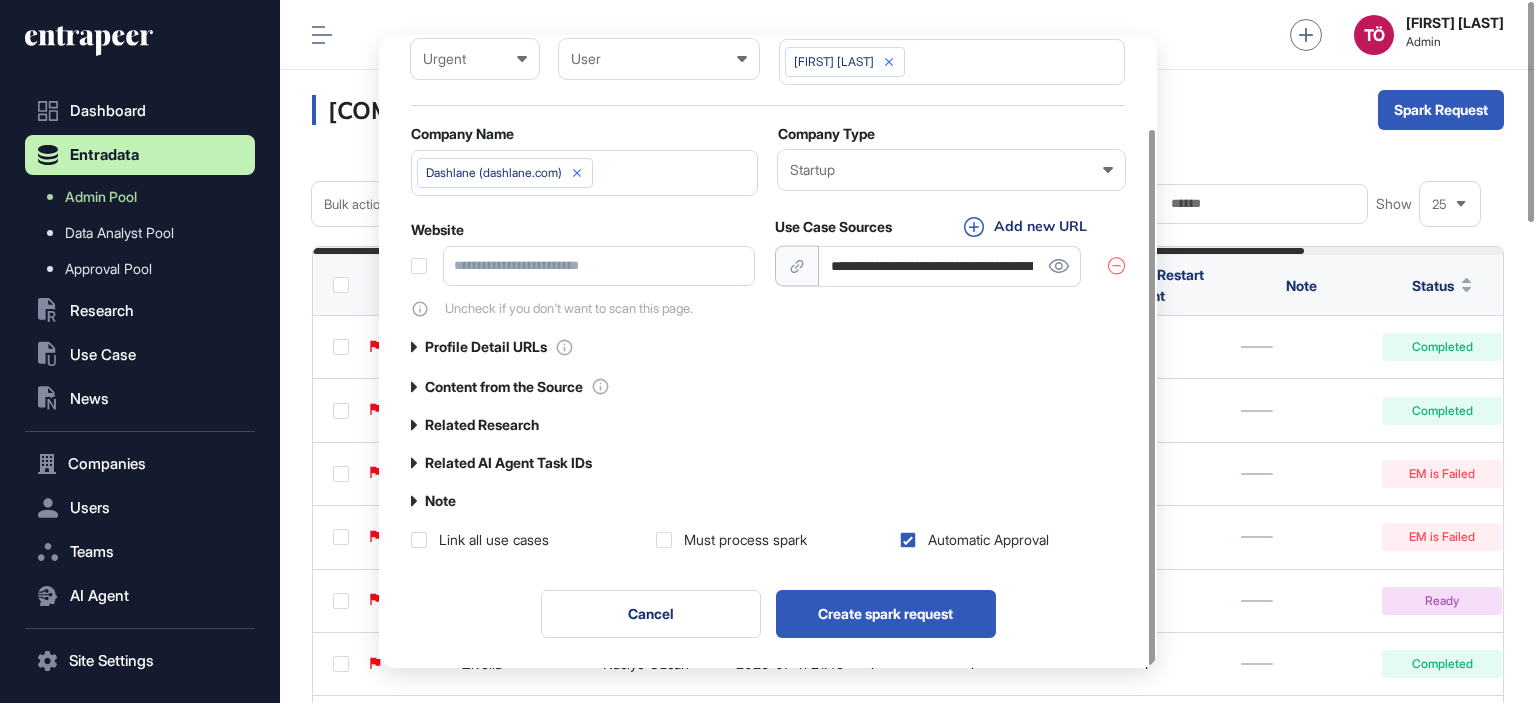 click on "Must process spark" at bounding box center [745, 540] 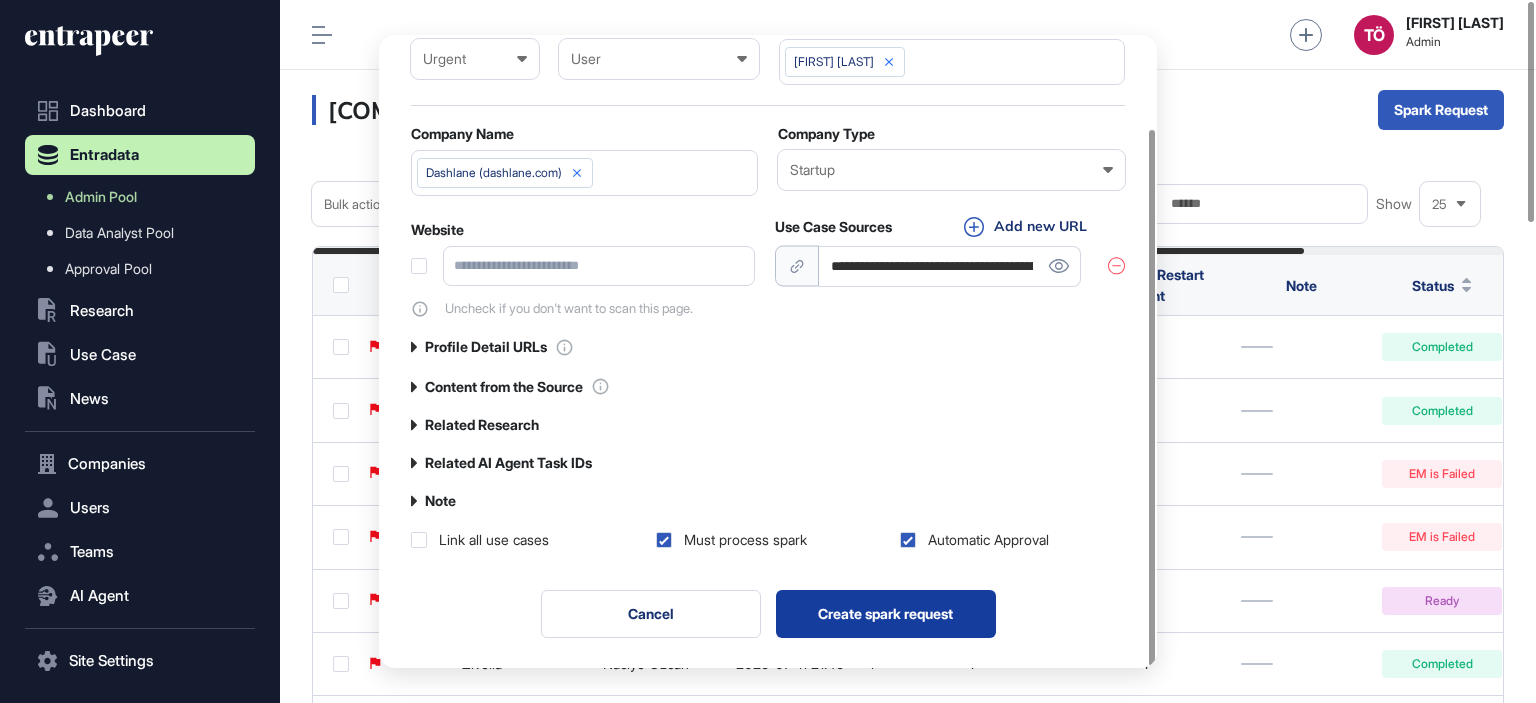 click on "Create spark request" at bounding box center [886, 614] 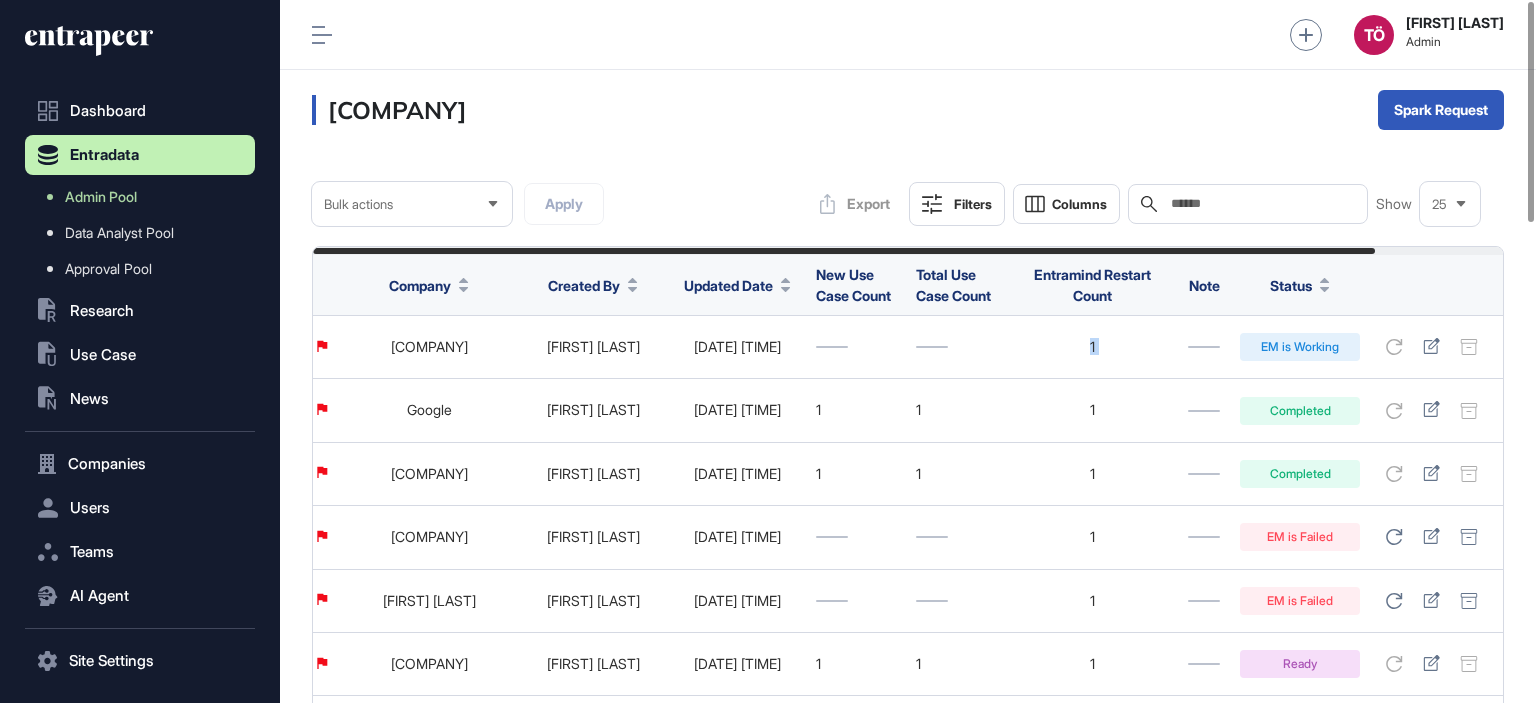 scroll, scrollTop: 0, scrollLeft: 142, axis: horizontal 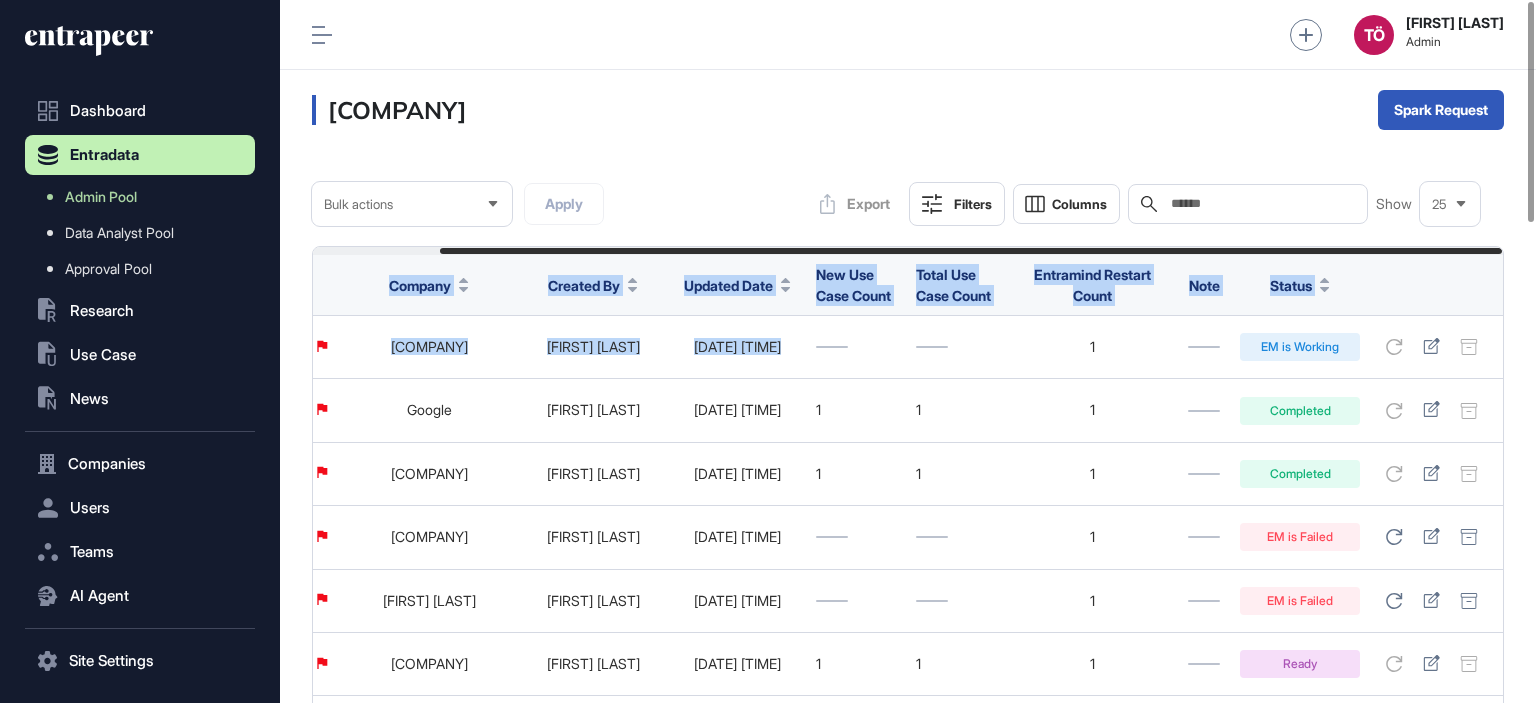 drag, startPoint x: 1006, startPoint y: 355, endPoint x: 1519, endPoint y: 351, distance: 513.01556 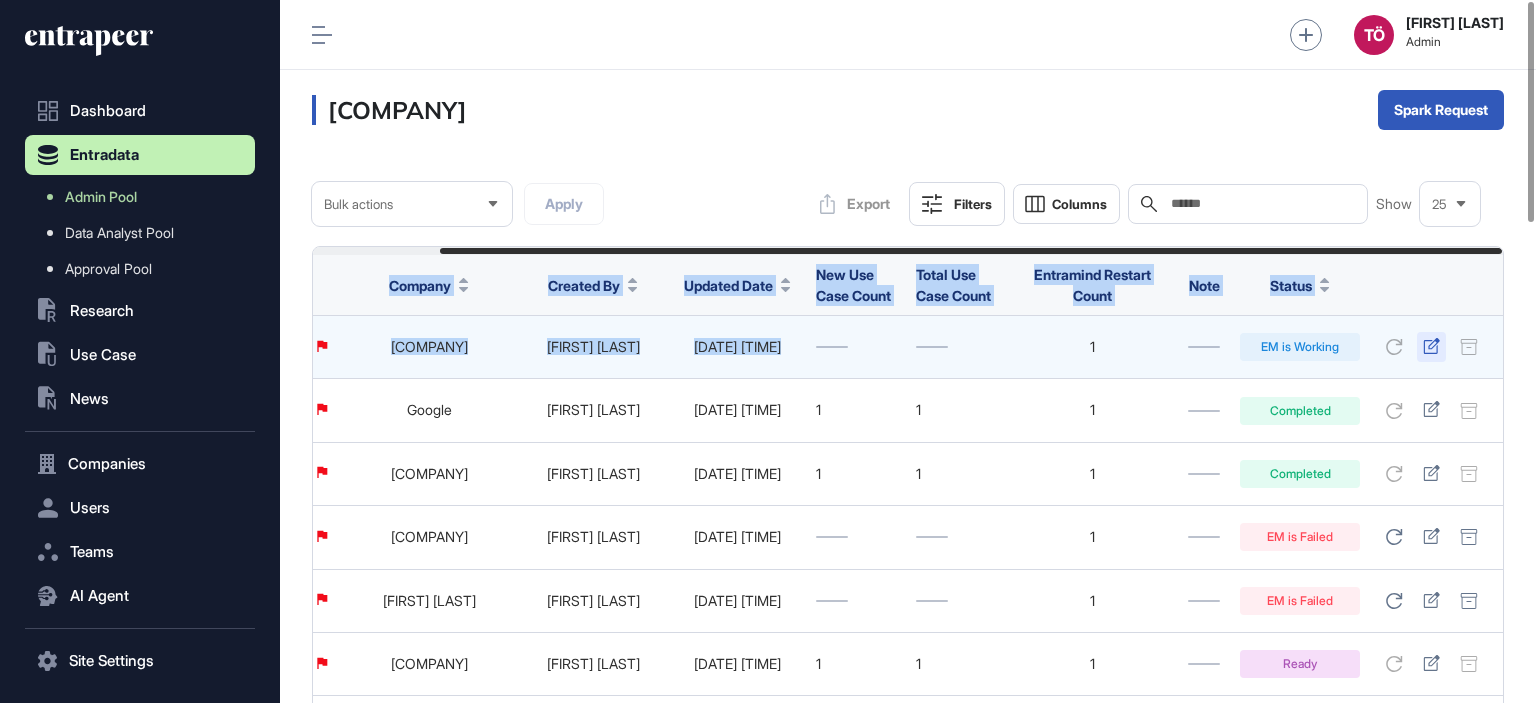 click 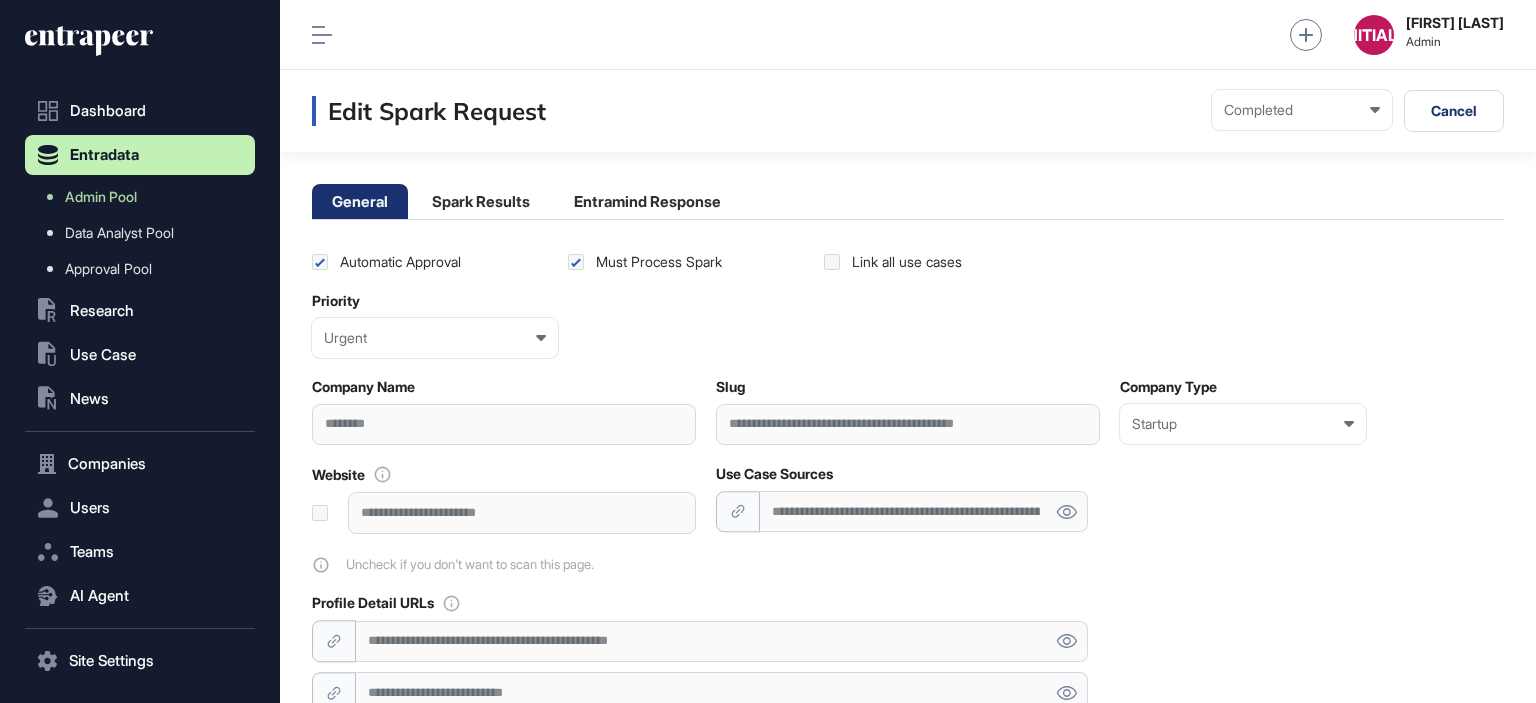 scroll, scrollTop: 0, scrollLeft: 0, axis: both 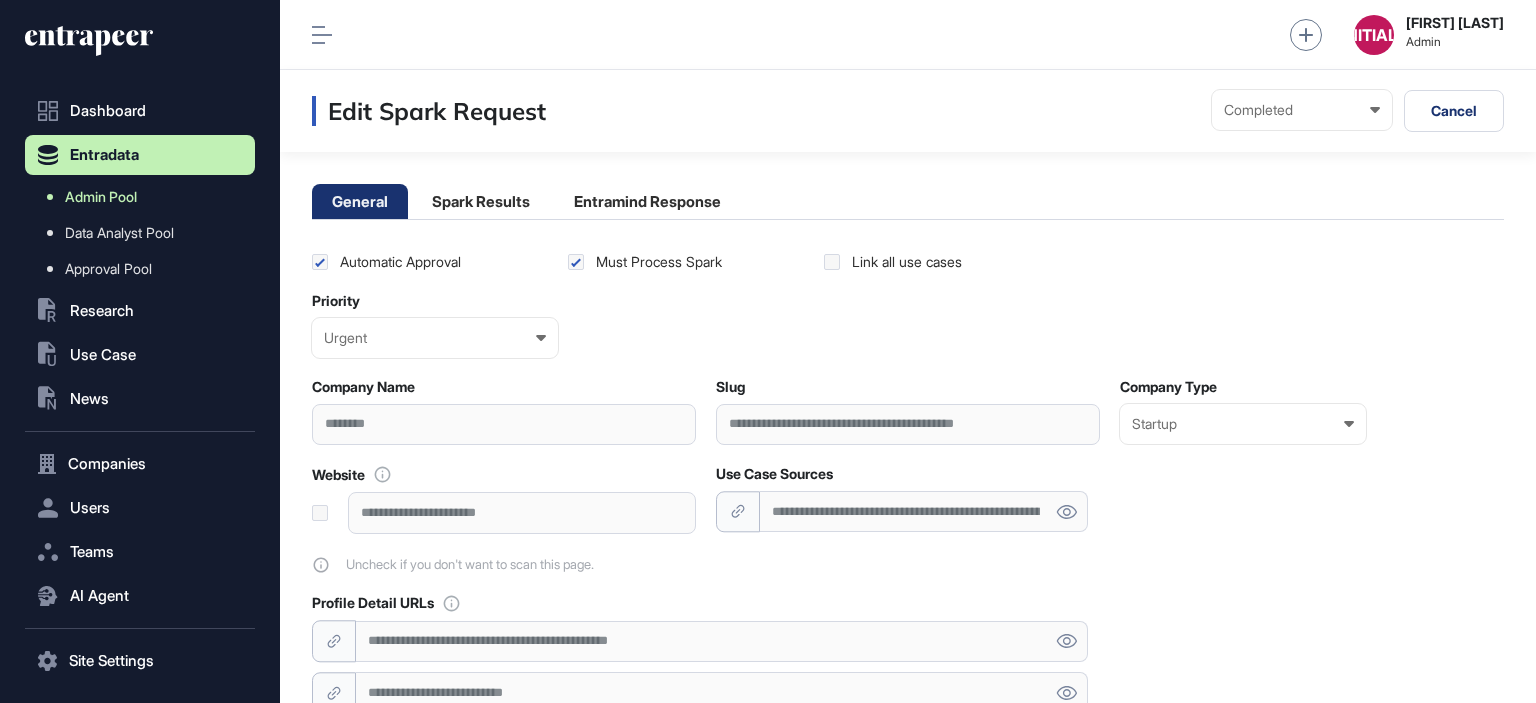 click on "Admin Pool" at bounding box center [101, 197] 